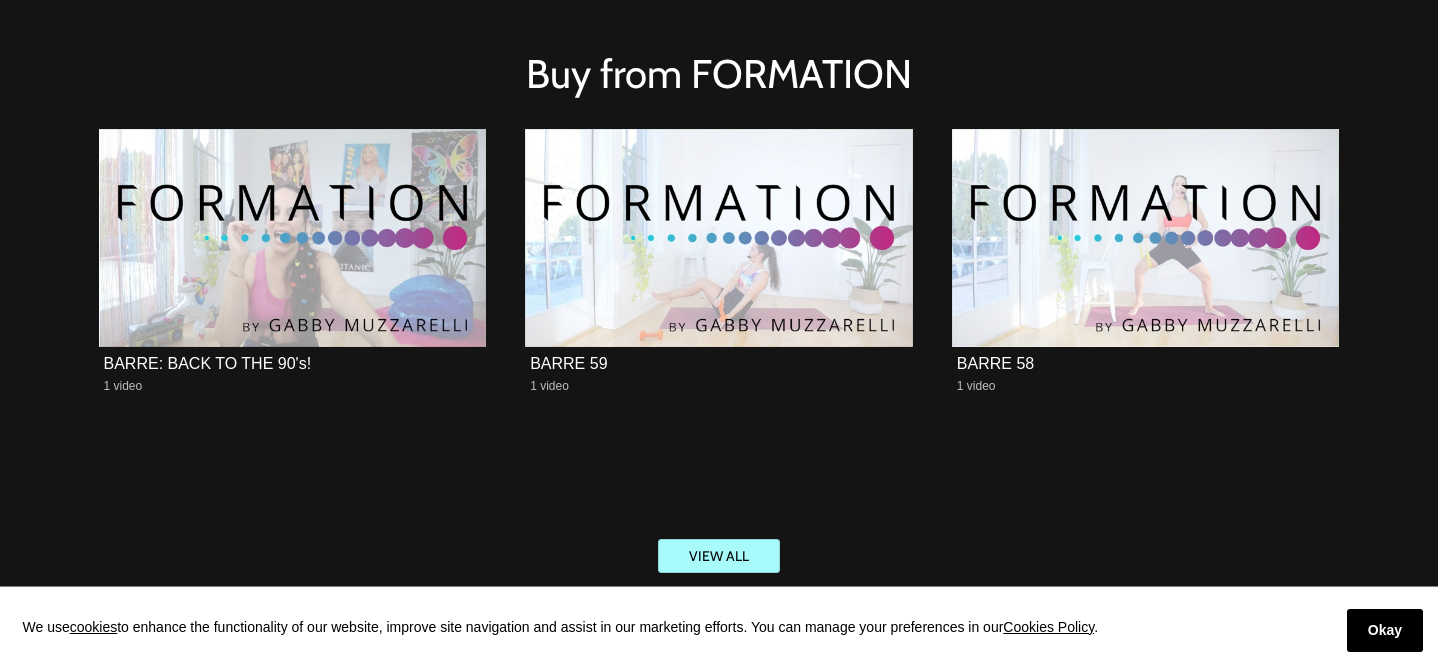 scroll, scrollTop: 3588, scrollLeft: 0, axis: vertical 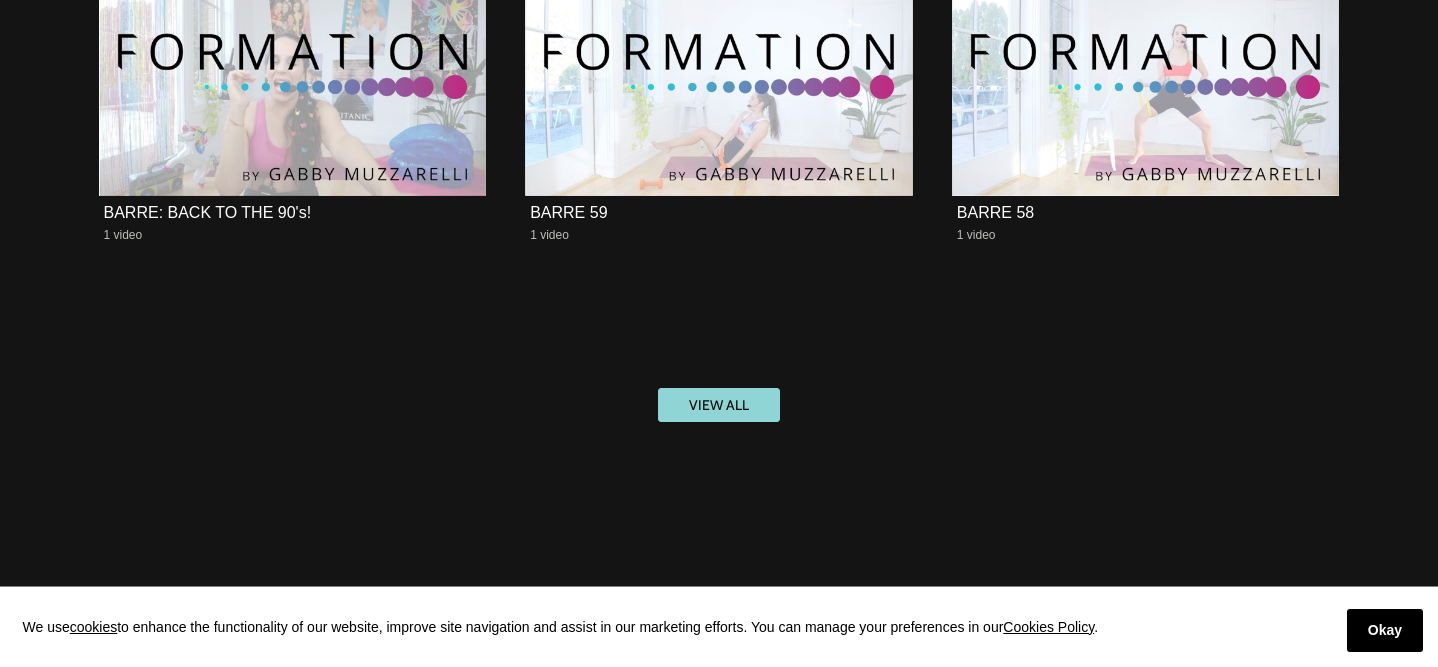 click on "View All" at bounding box center (719, 405) 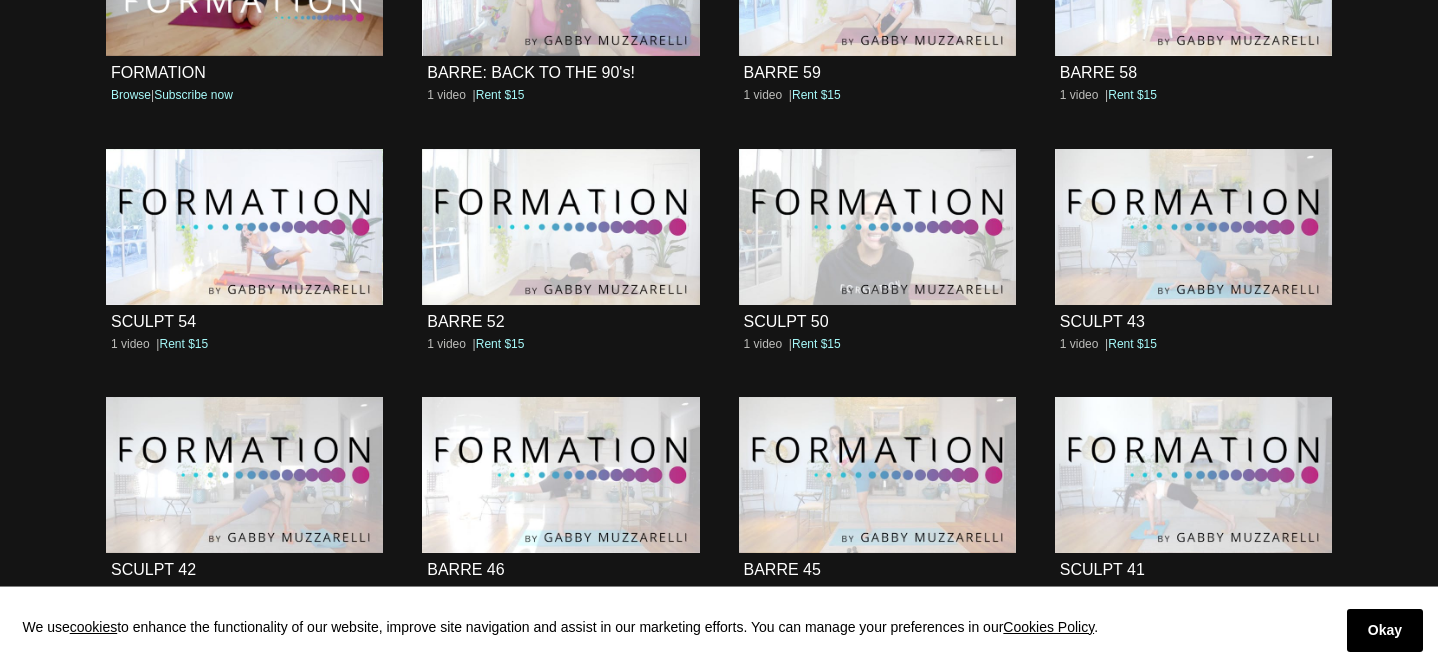 scroll, scrollTop: 747, scrollLeft: 0, axis: vertical 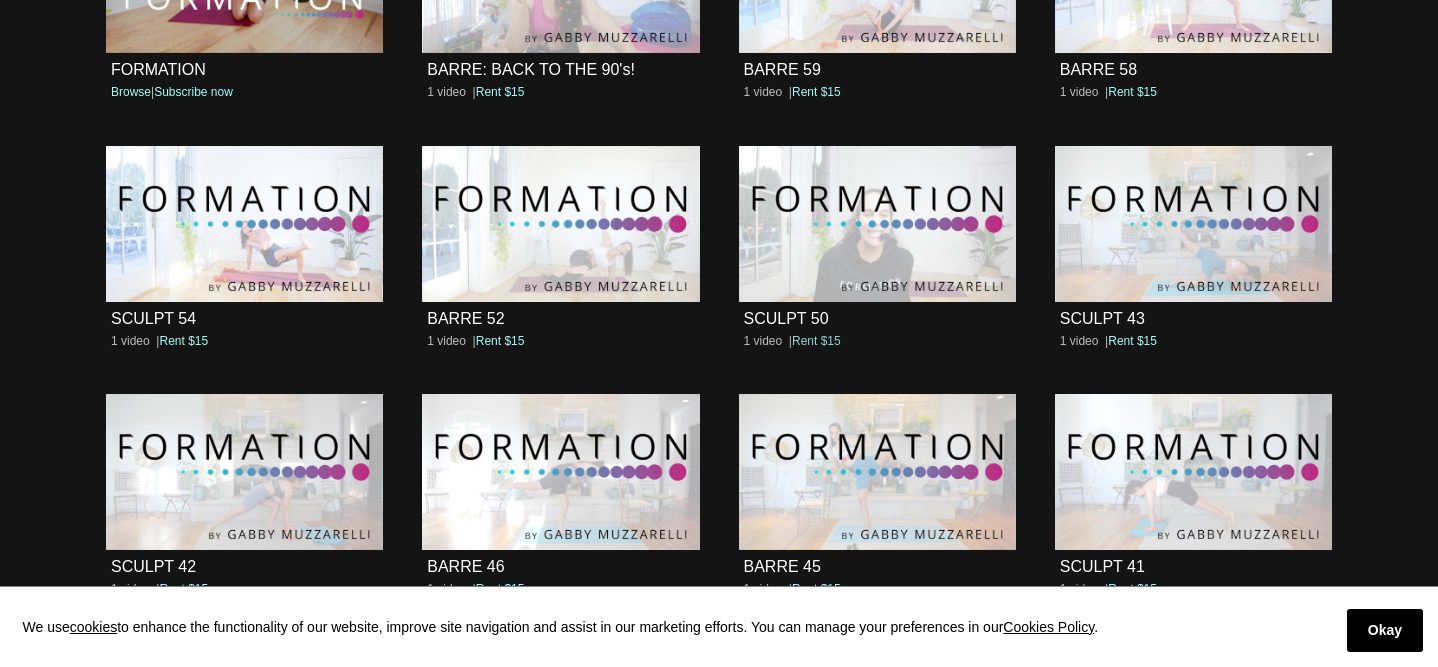 click on "Rent $15" at bounding box center [816, 341] 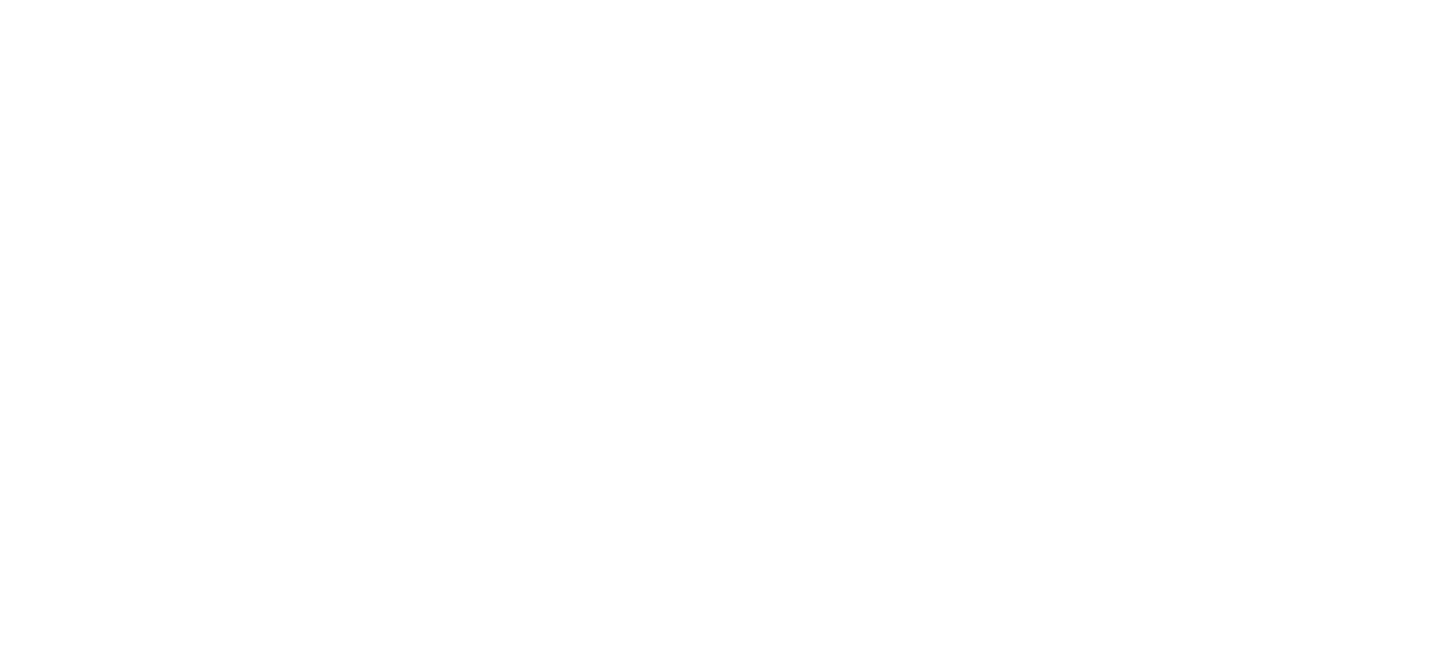 scroll, scrollTop: 0, scrollLeft: 0, axis: both 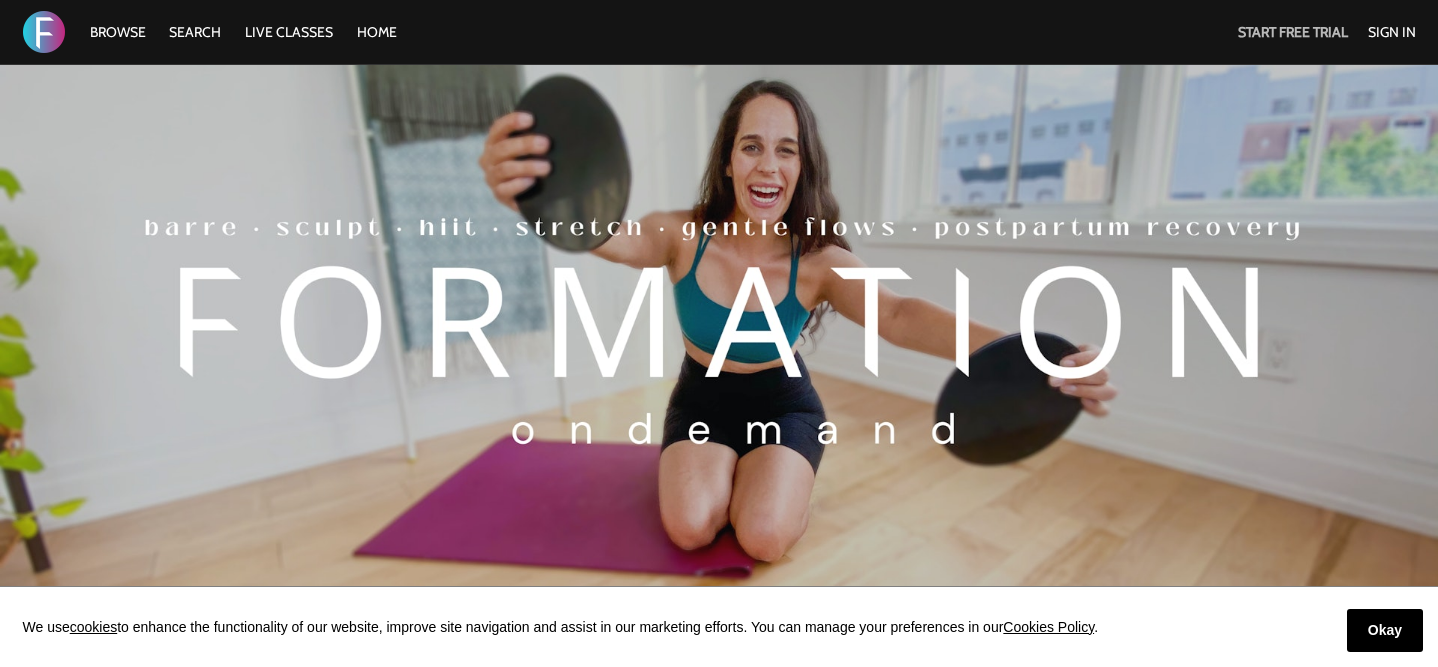 click on "Start Free Trial" at bounding box center (1293, 32) 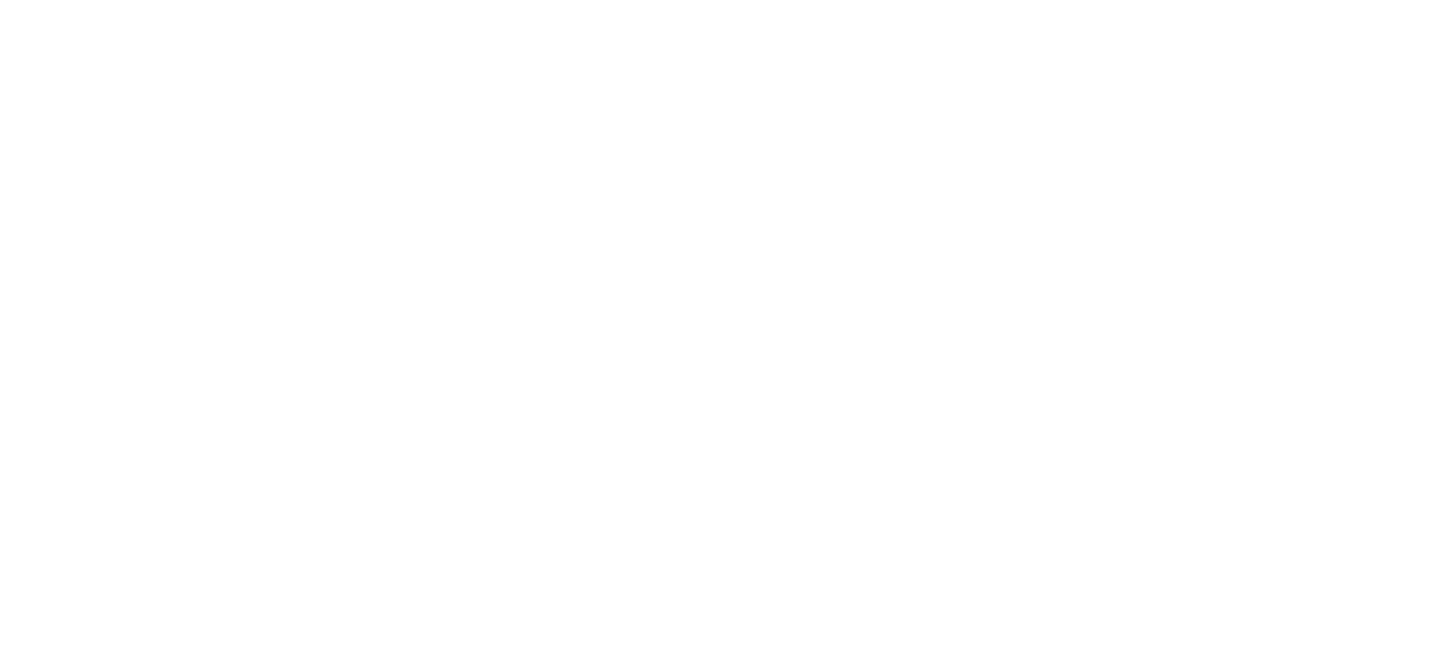 scroll, scrollTop: 0, scrollLeft: 0, axis: both 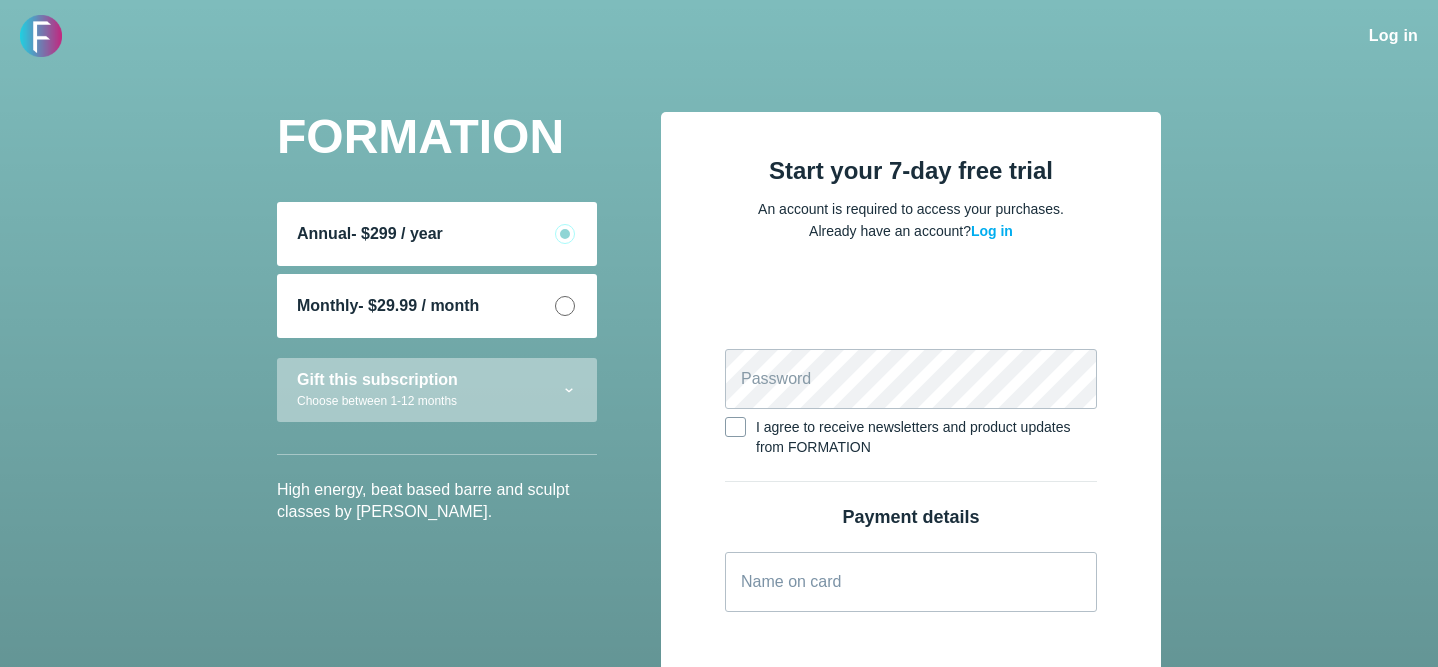click on "Monthly  - $29.99 / month" at bounding box center (437, 306) 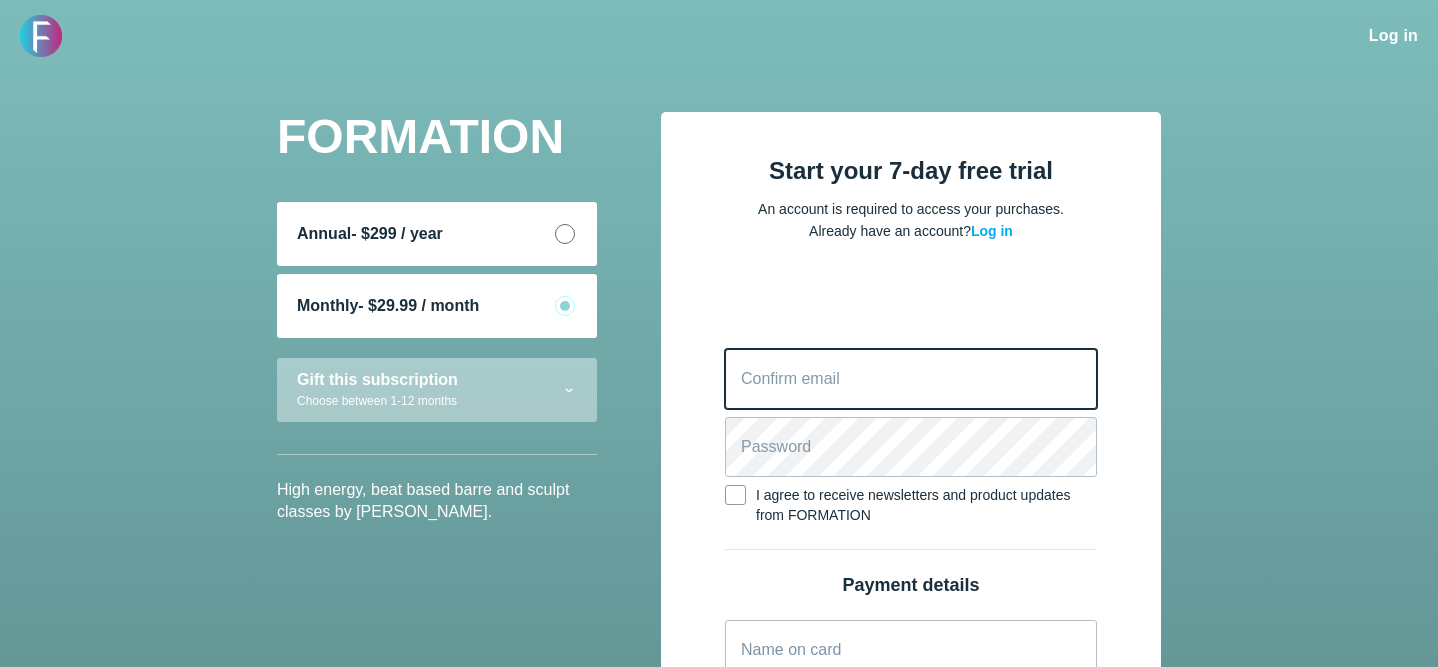 click on "Confirm email" at bounding box center [911, 379] 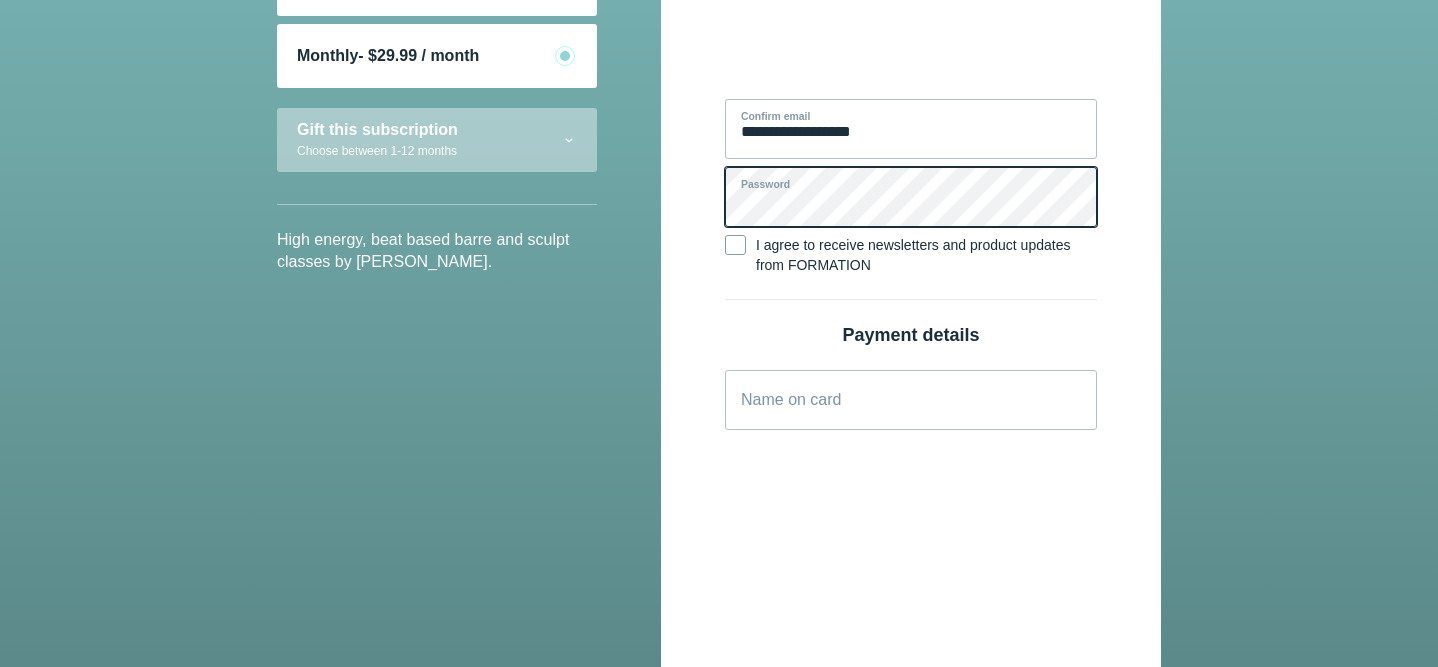 scroll, scrollTop: 253, scrollLeft: 0, axis: vertical 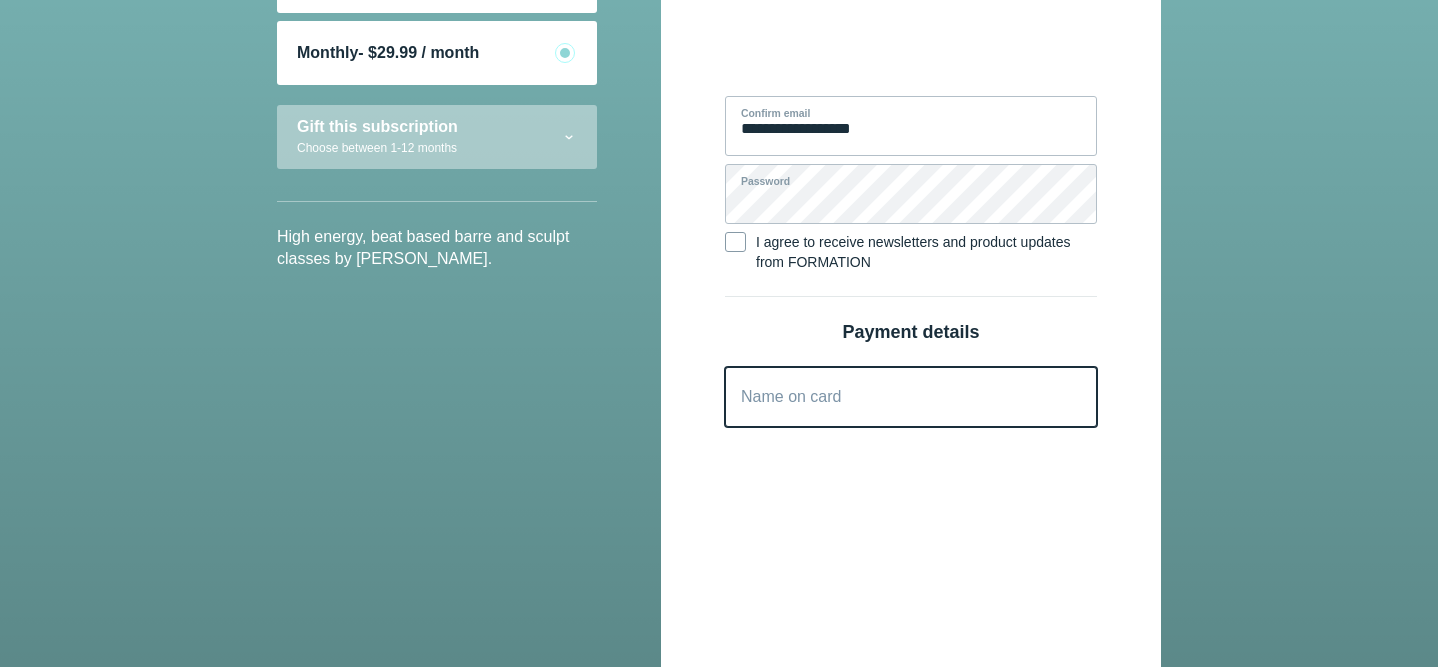 click on "Name on card" at bounding box center (911, 397) 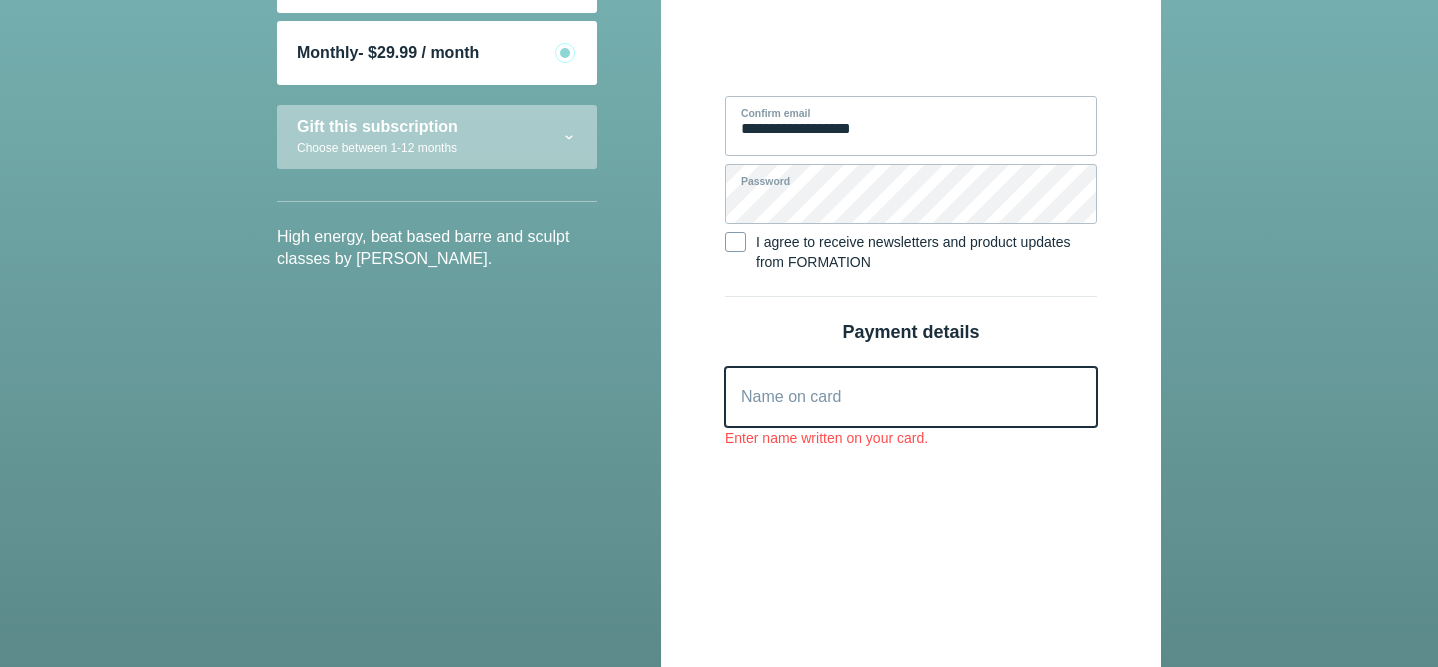 type on "**********" 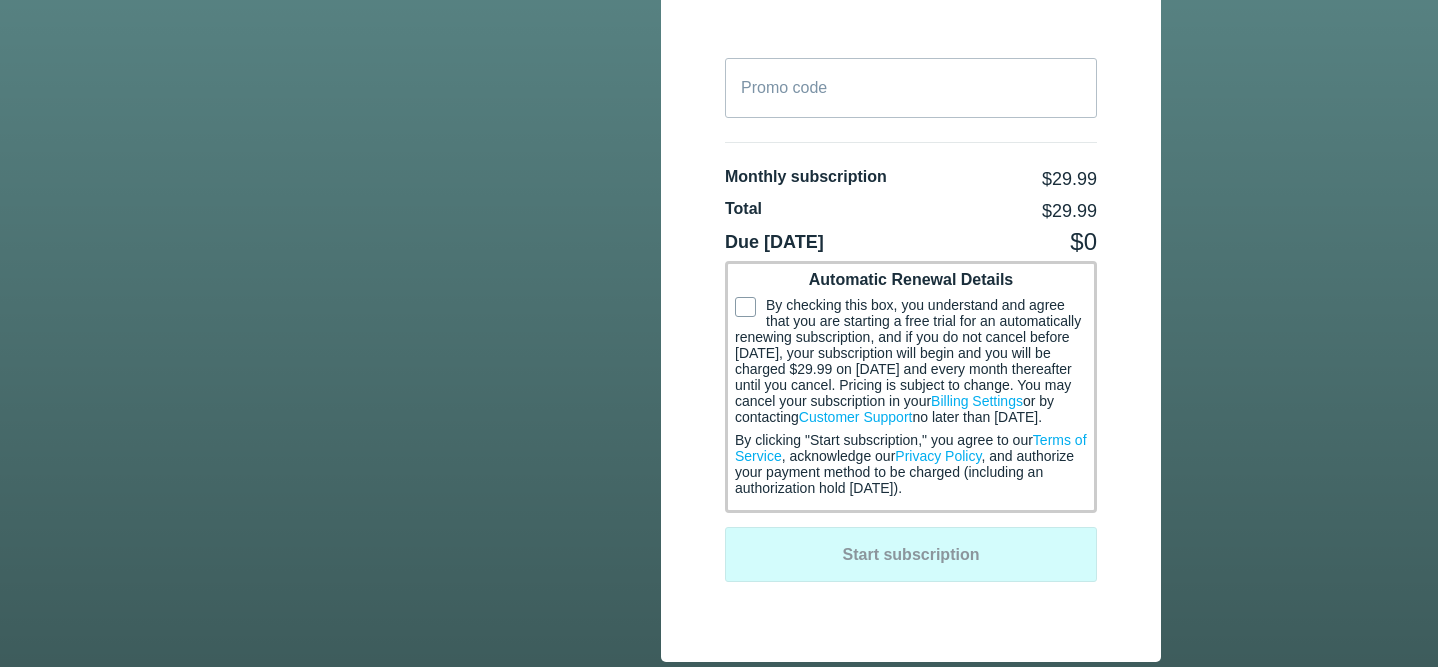 scroll, scrollTop: 1056, scrollLeft: 0, axis: vertical 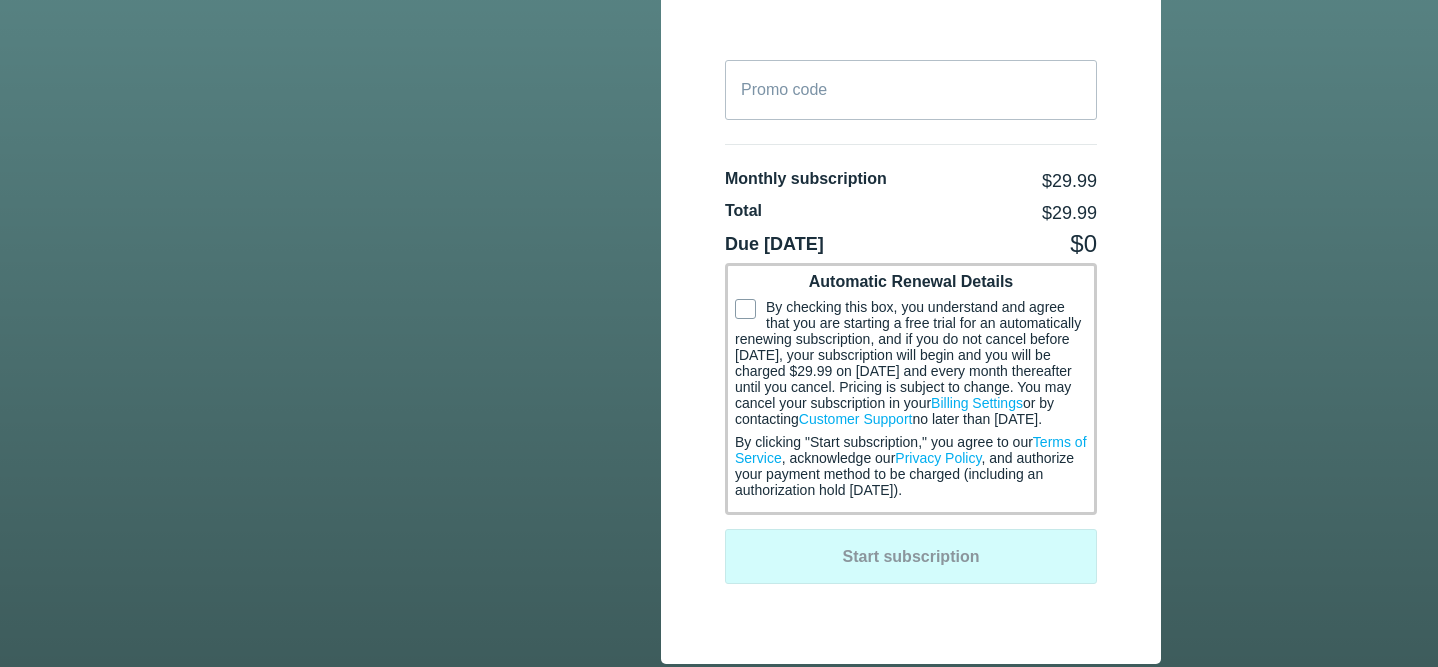 click at bounding box center (745, 309) 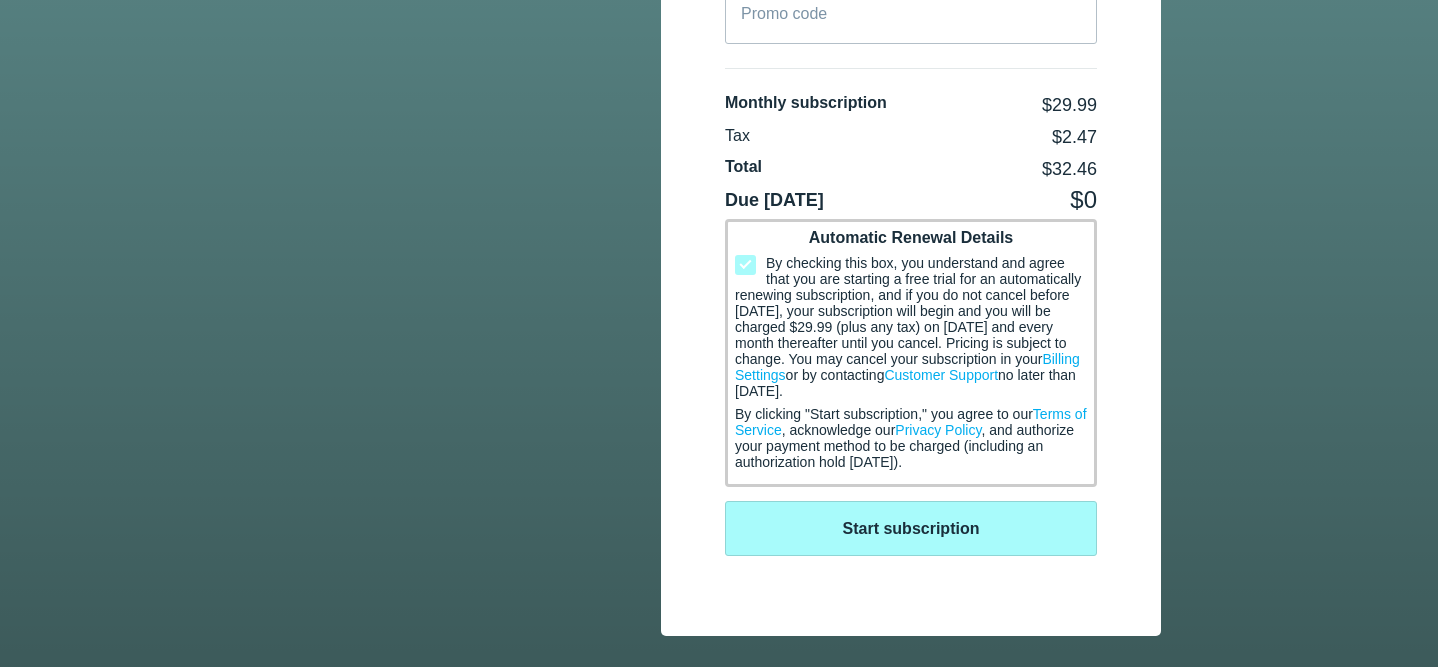scroll, scrollTop: 1182, scrollLeft: 0, axis: vertical 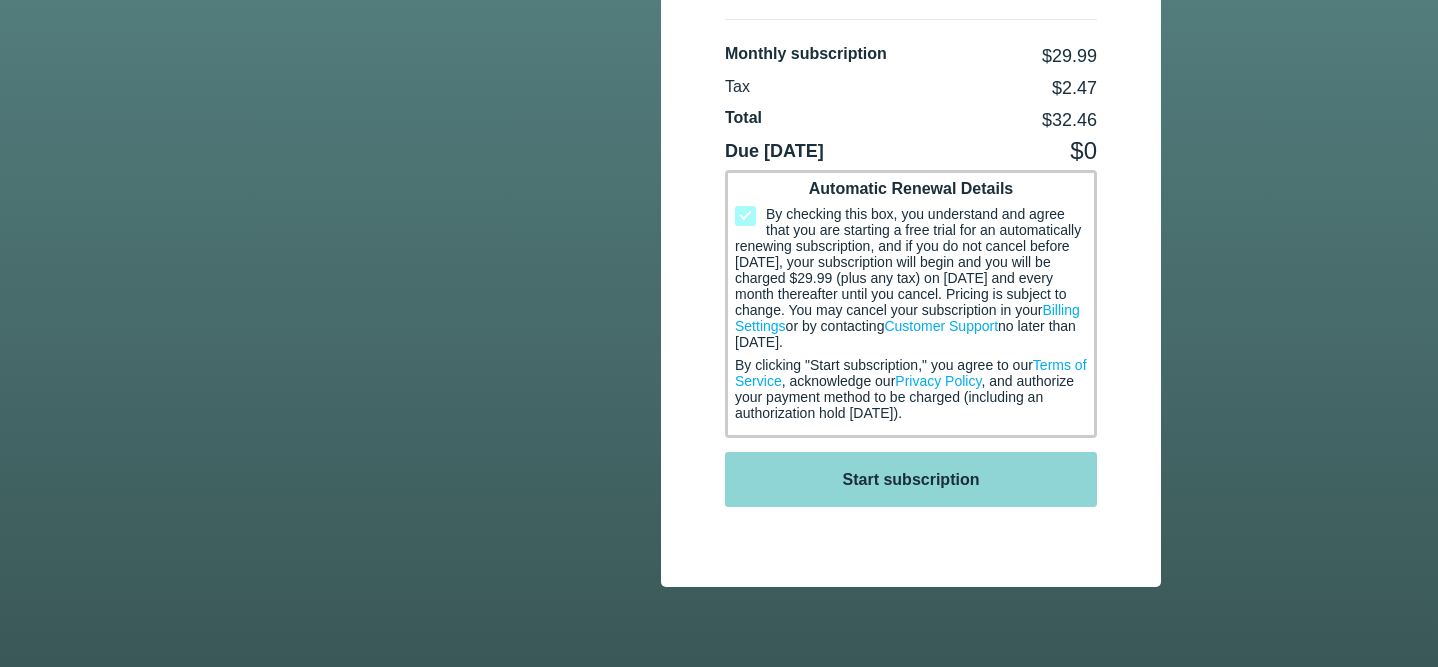 click on "Start subscription" at bounding box center (911, 480) 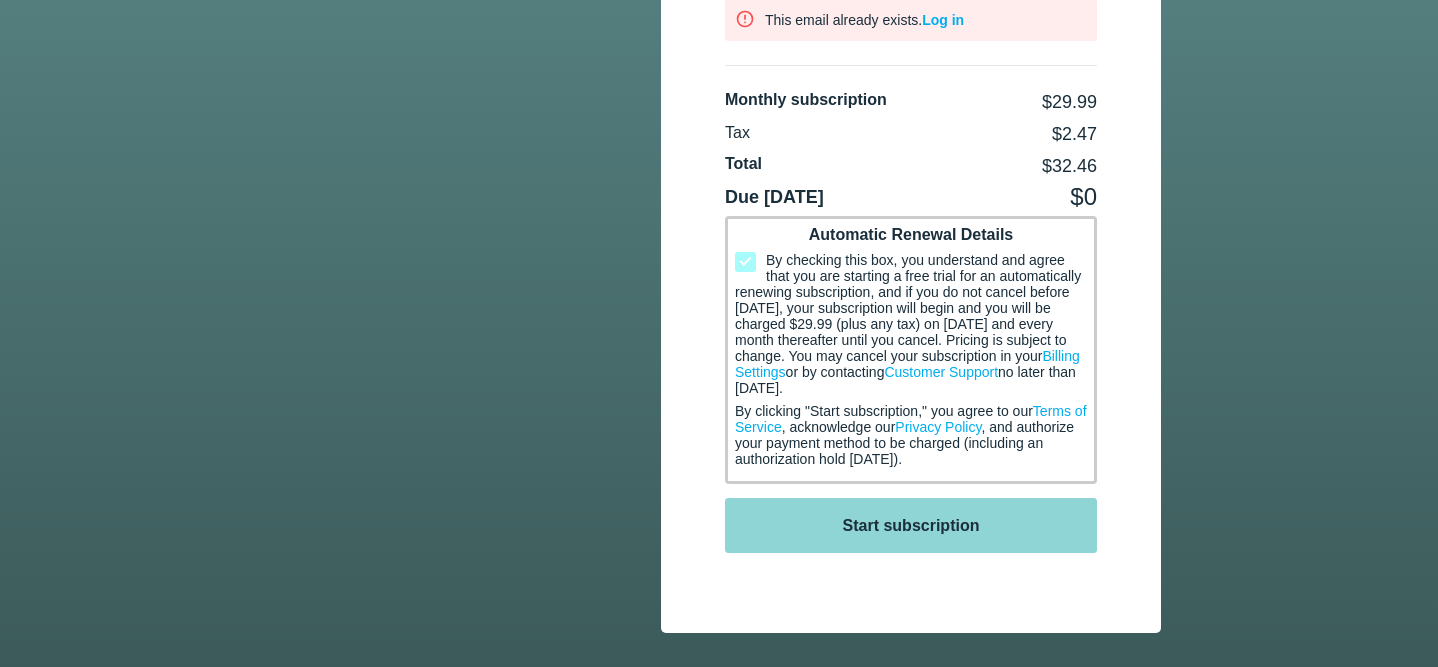 scroll, scrollTop: 1229, scrollLeft: 0, axis: vertical 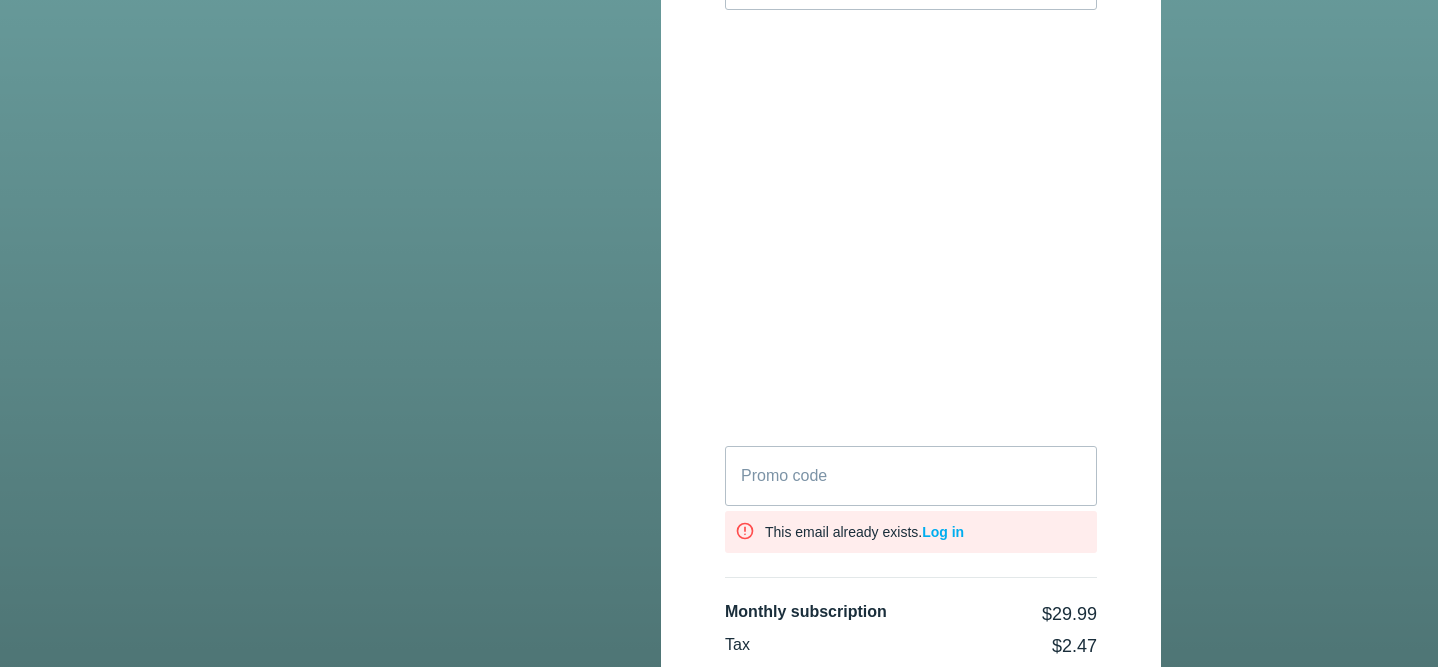 click on "Log in" at bounding box center (943, 532) 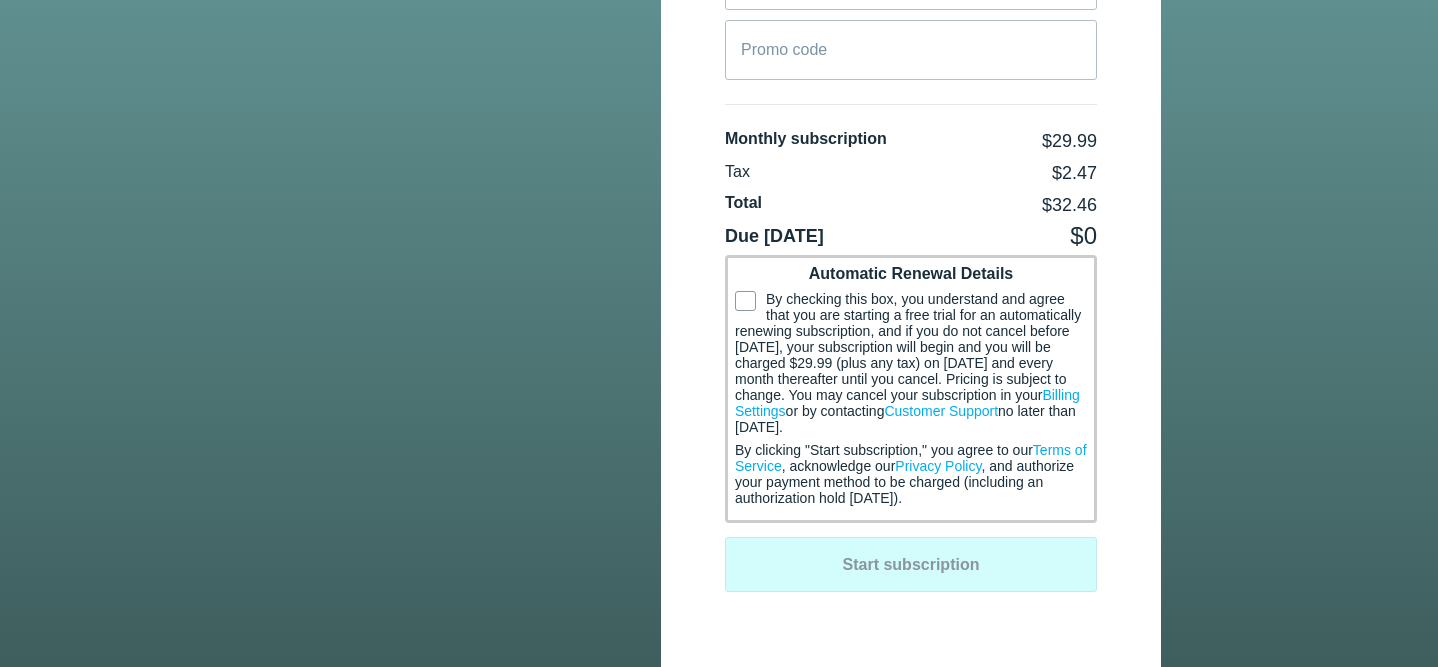 scroll, scrollTop: 0, scrollLeft: 0, axis: both 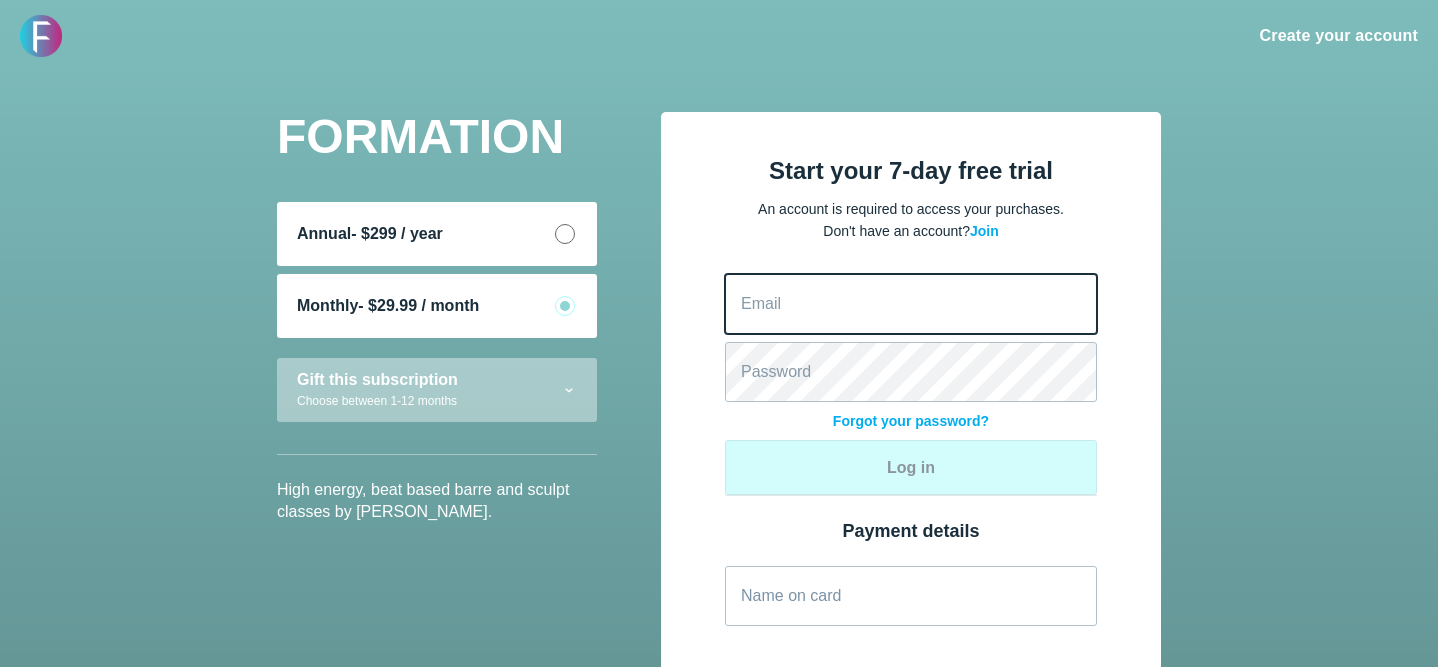 click on "Email" at bounding box center (911, 304) 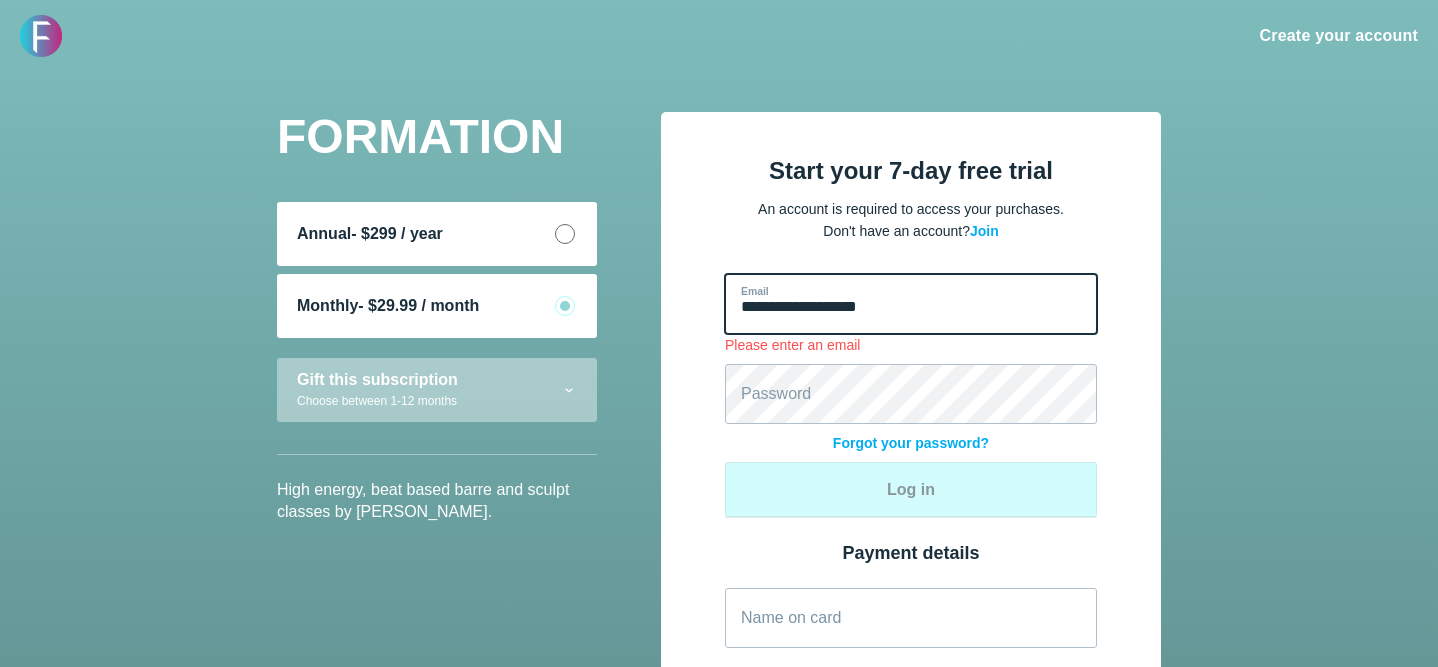 drag, startPoint x: 929, startPoint y: 311, endPoint x: 686, endPoint y: 306, distance: 243.05144 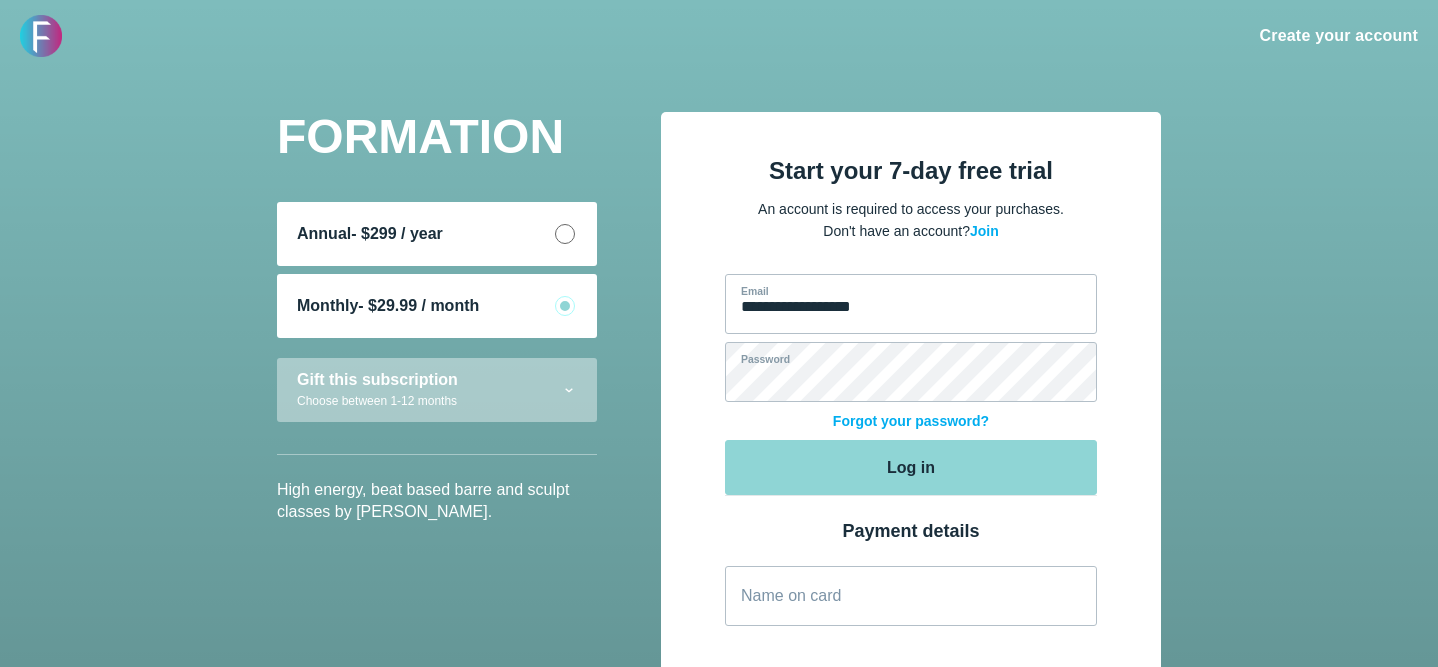 click on "Log in" at bounding box center (911, 467) 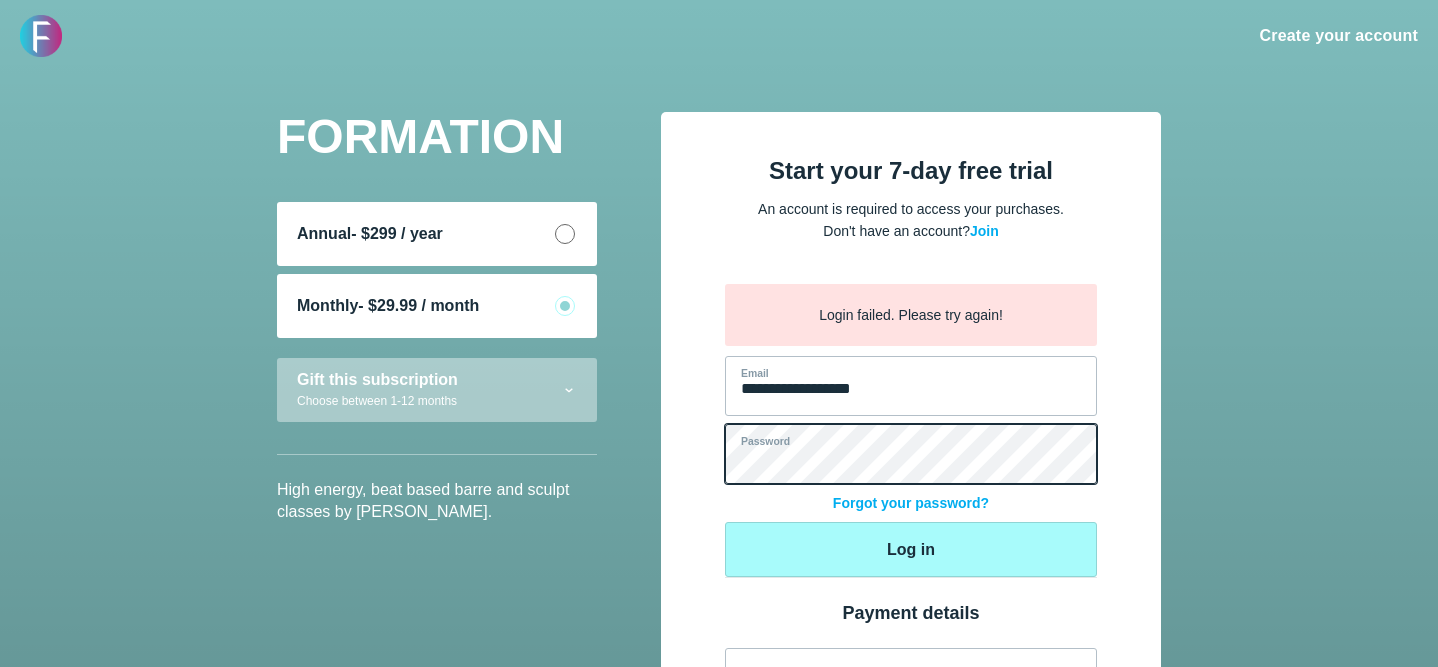click on "**********" at bounding box center (911, 954) 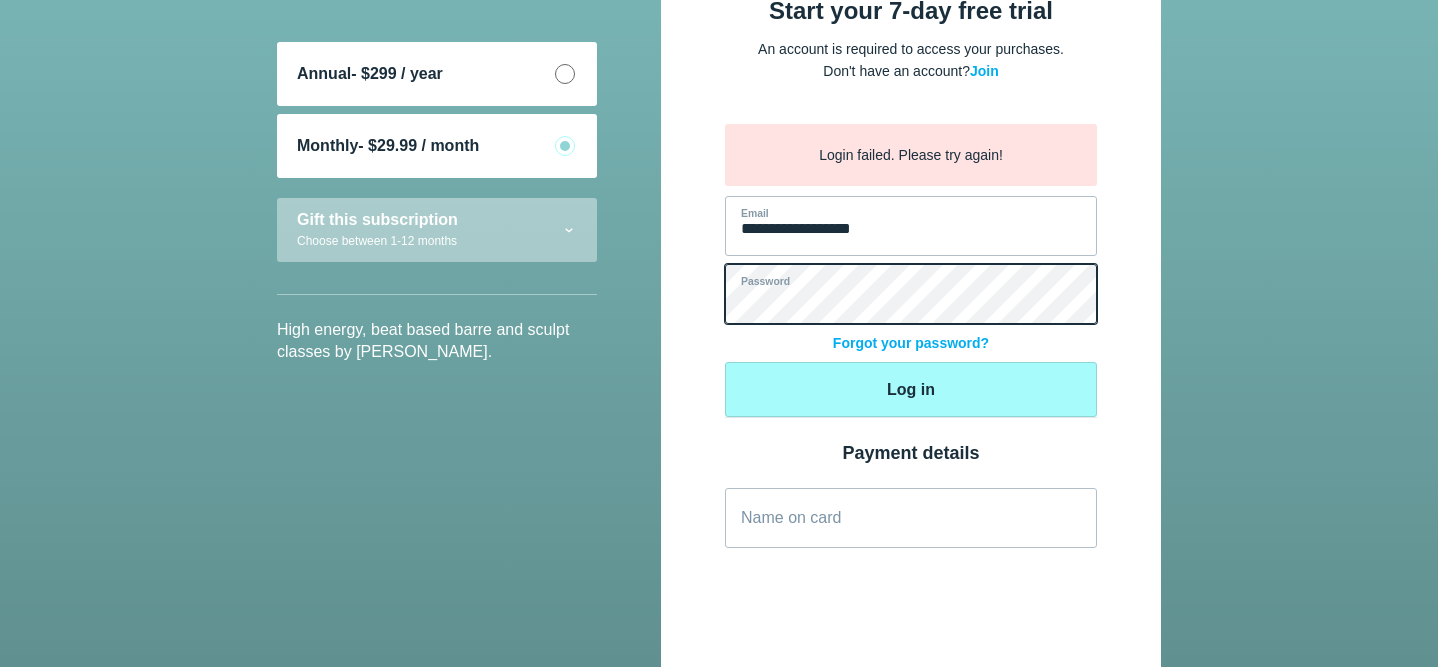 scroll, scrollTop: 166, scrollLeft: 0, axis: vertical 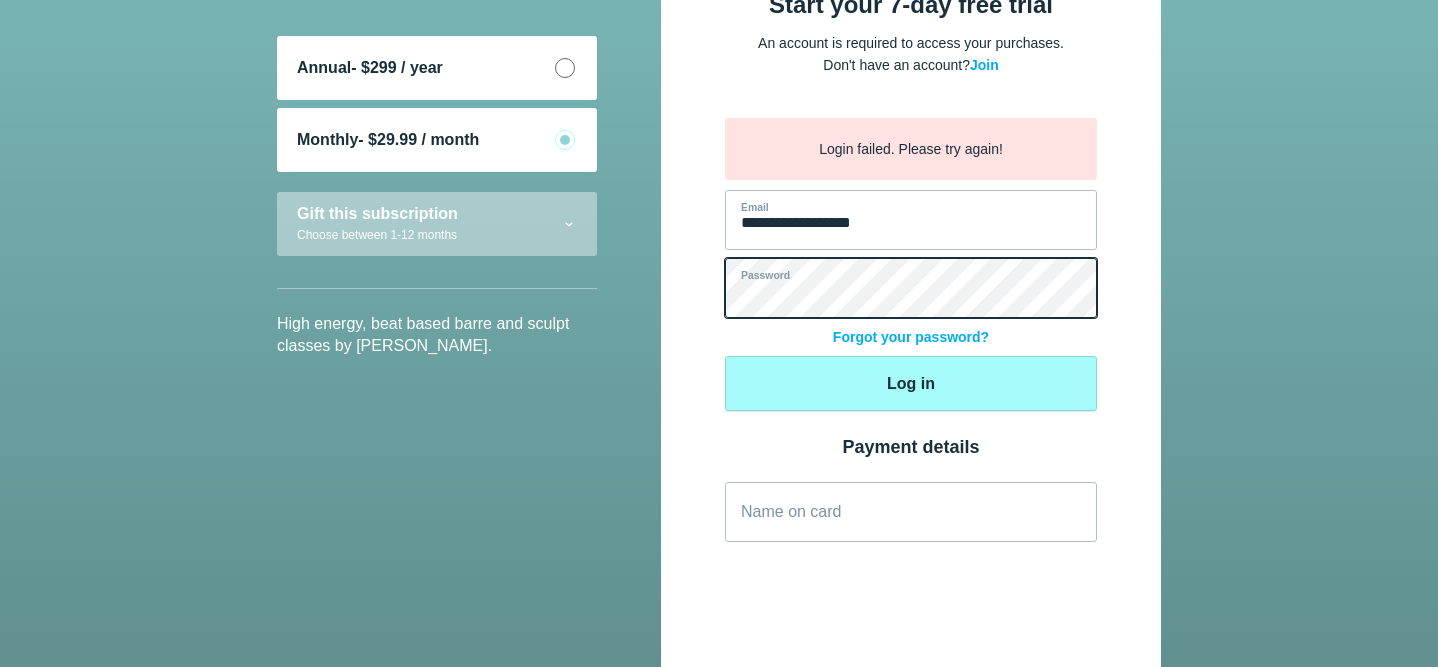 click on "**********" at bounding box center (911, 788) 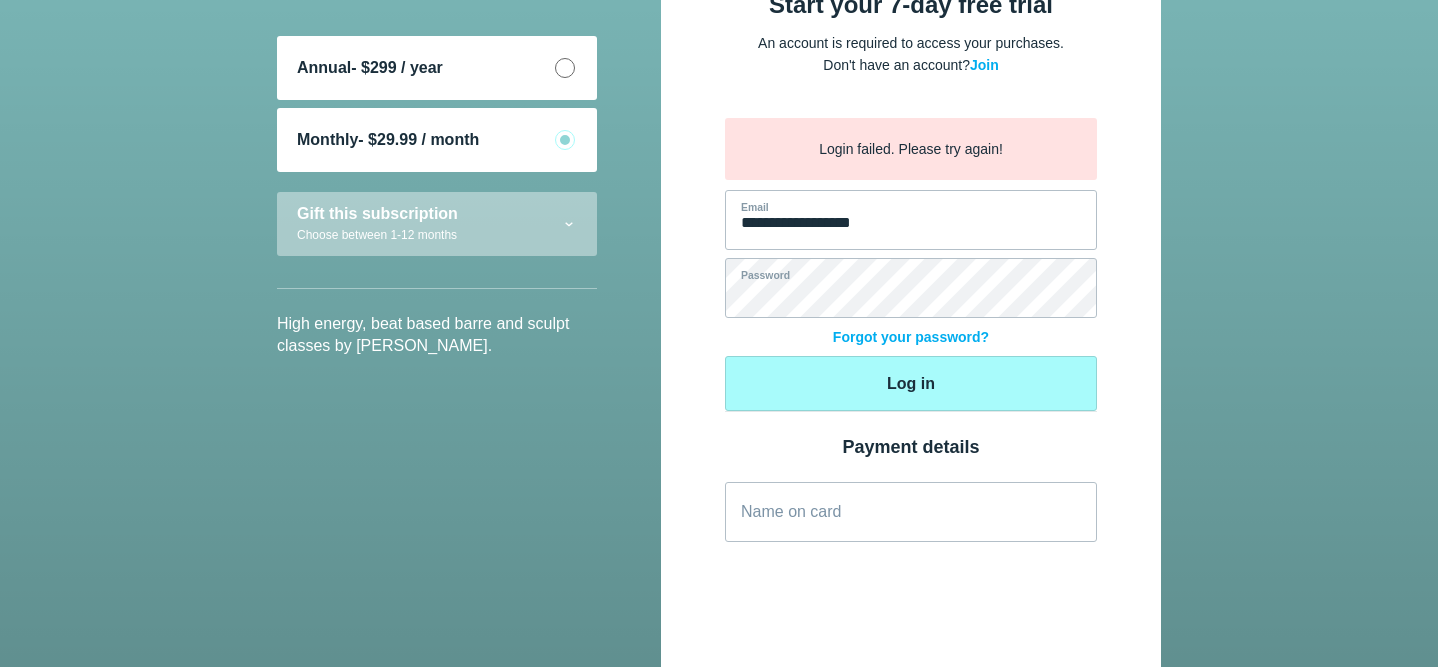 click on "Forgot your password?" at bounding box center [911, 337] 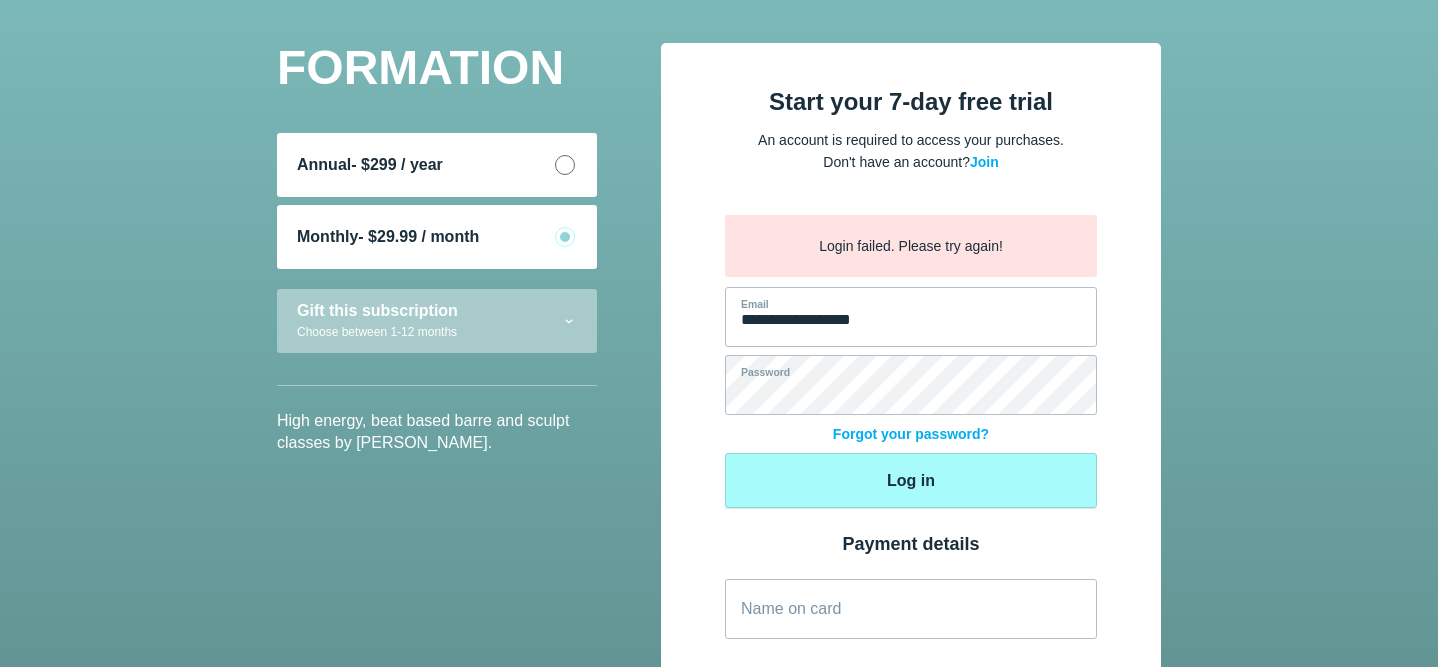 scroll, scrollTop: 0, scrollLeft: 0, axis: both 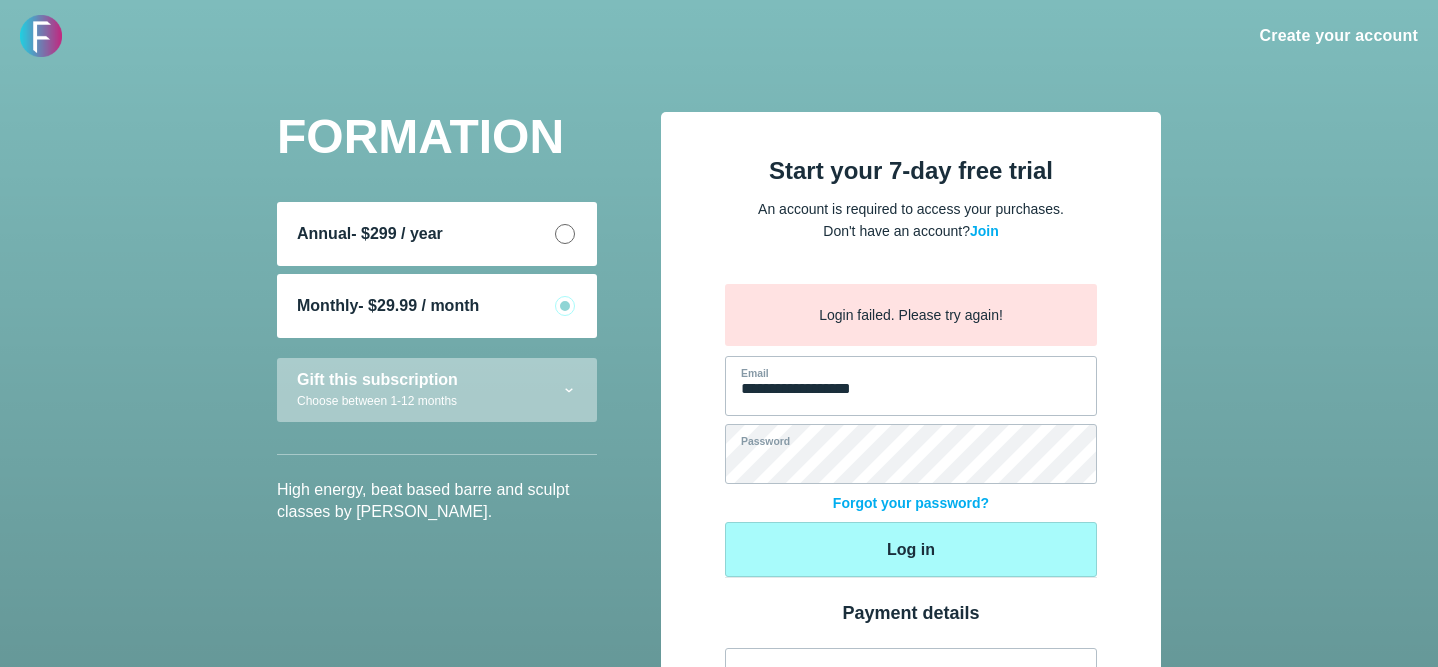 click on "Forgot your password?" at bounding box center (911, 503) 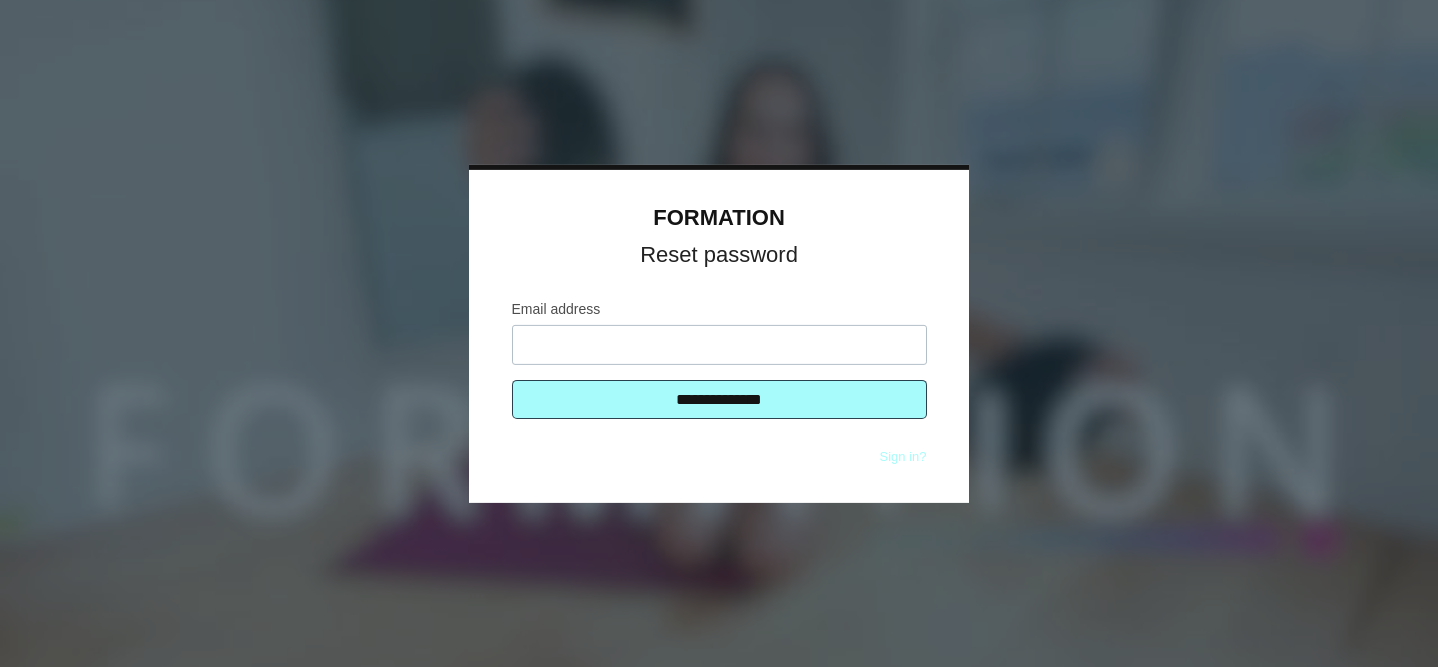 scroll, scrollTop: 0, scrollLeft: 0, axis: both 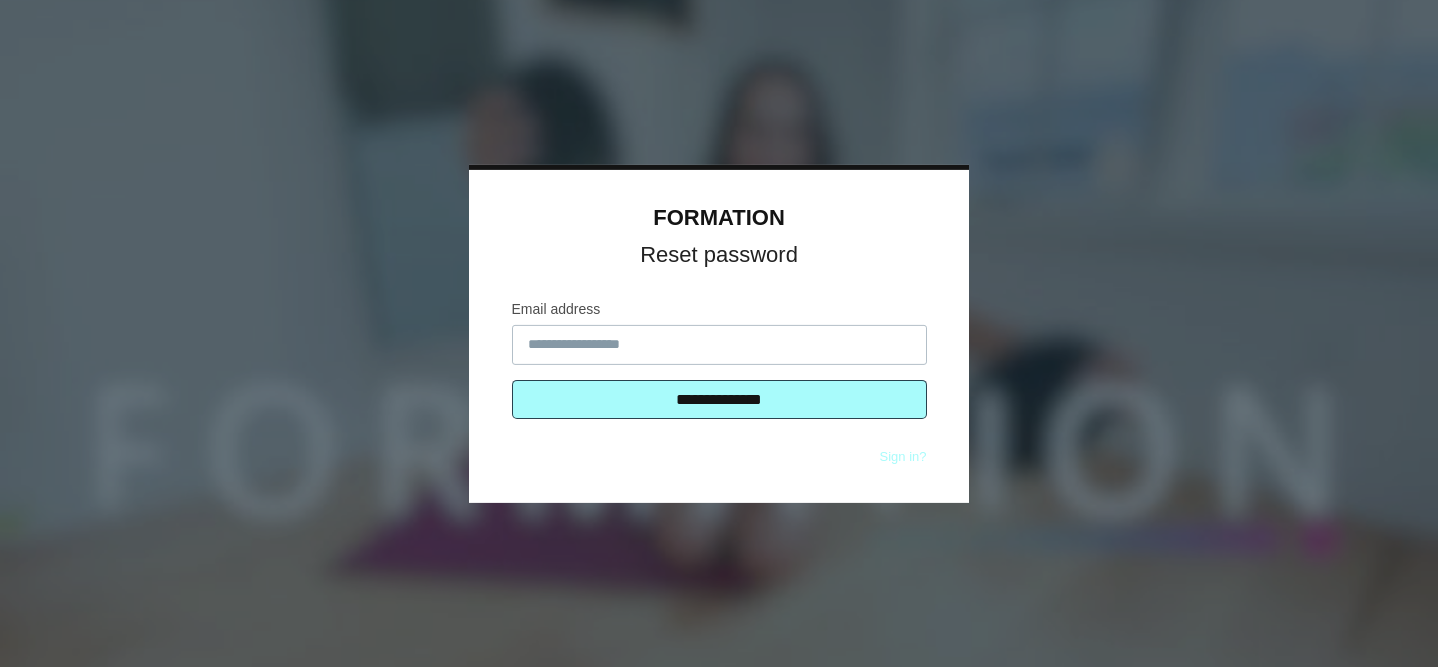 type on "**********" 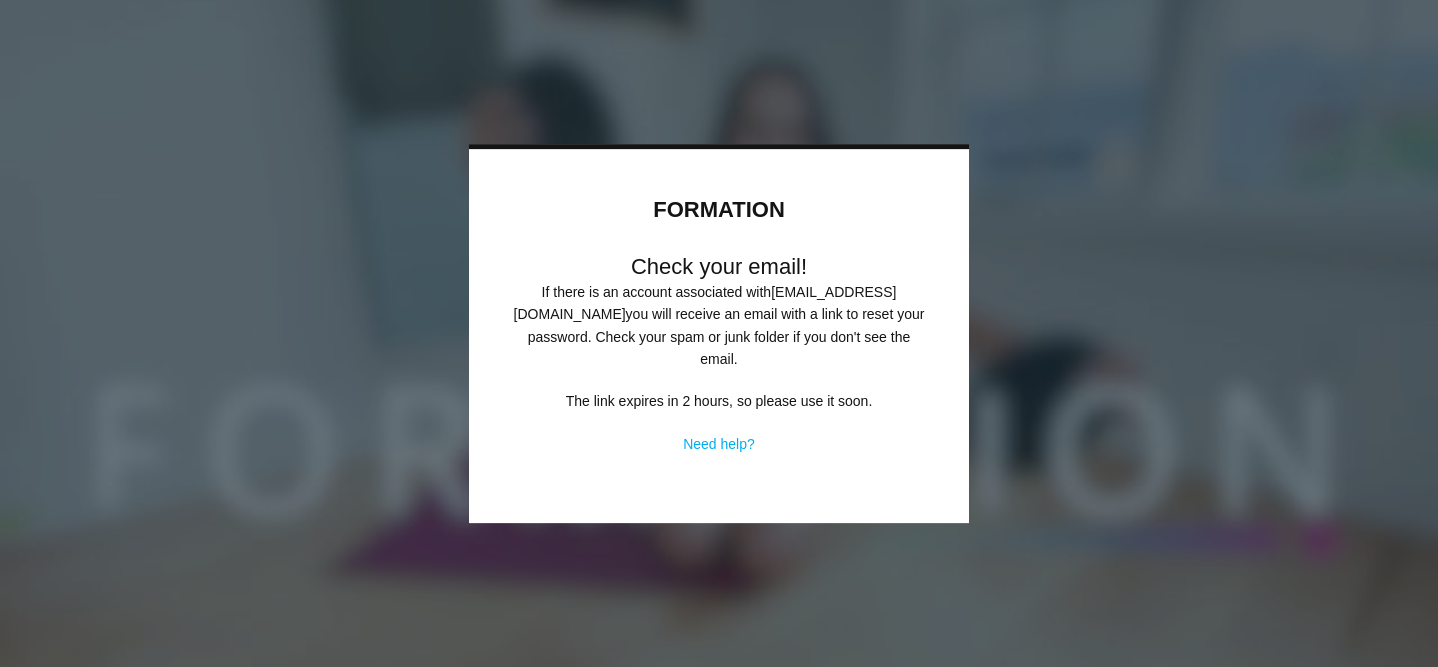 scroll, scrollTop: 0, scrollLeft: 0, axis: both 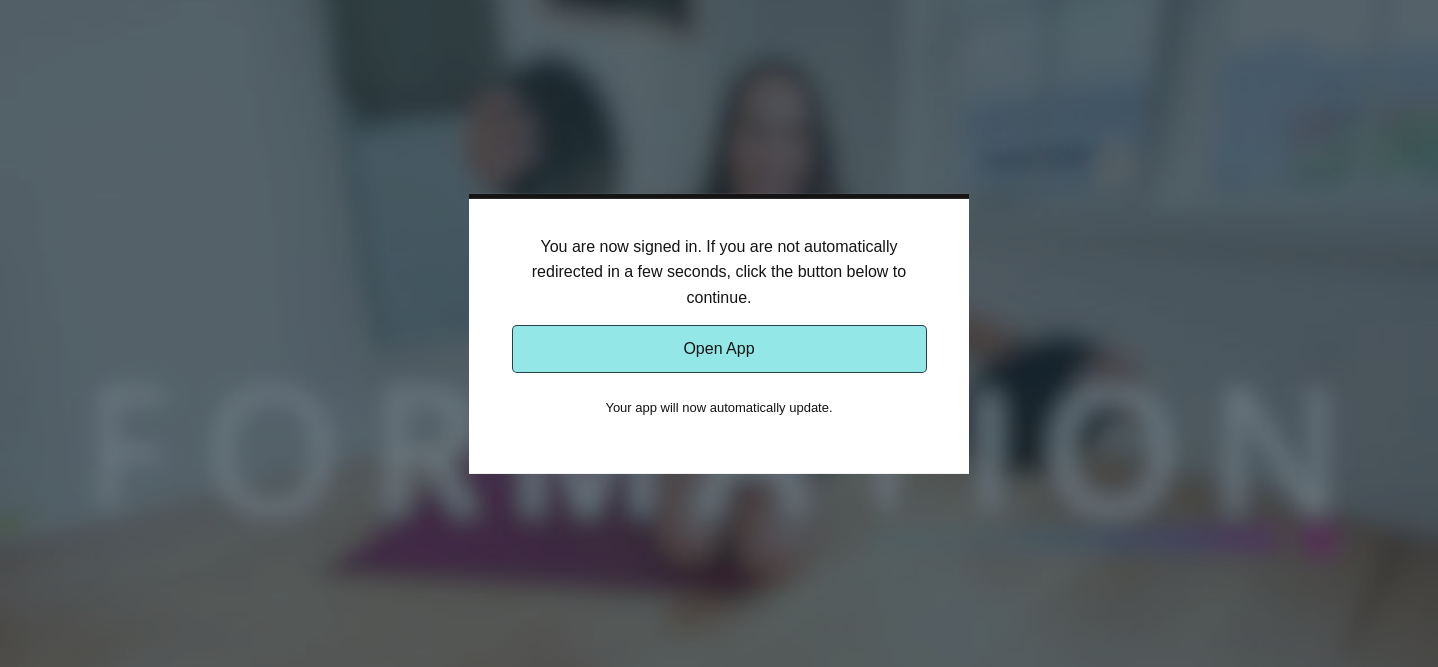 click on "Open App" at bounding box center (719, 349) 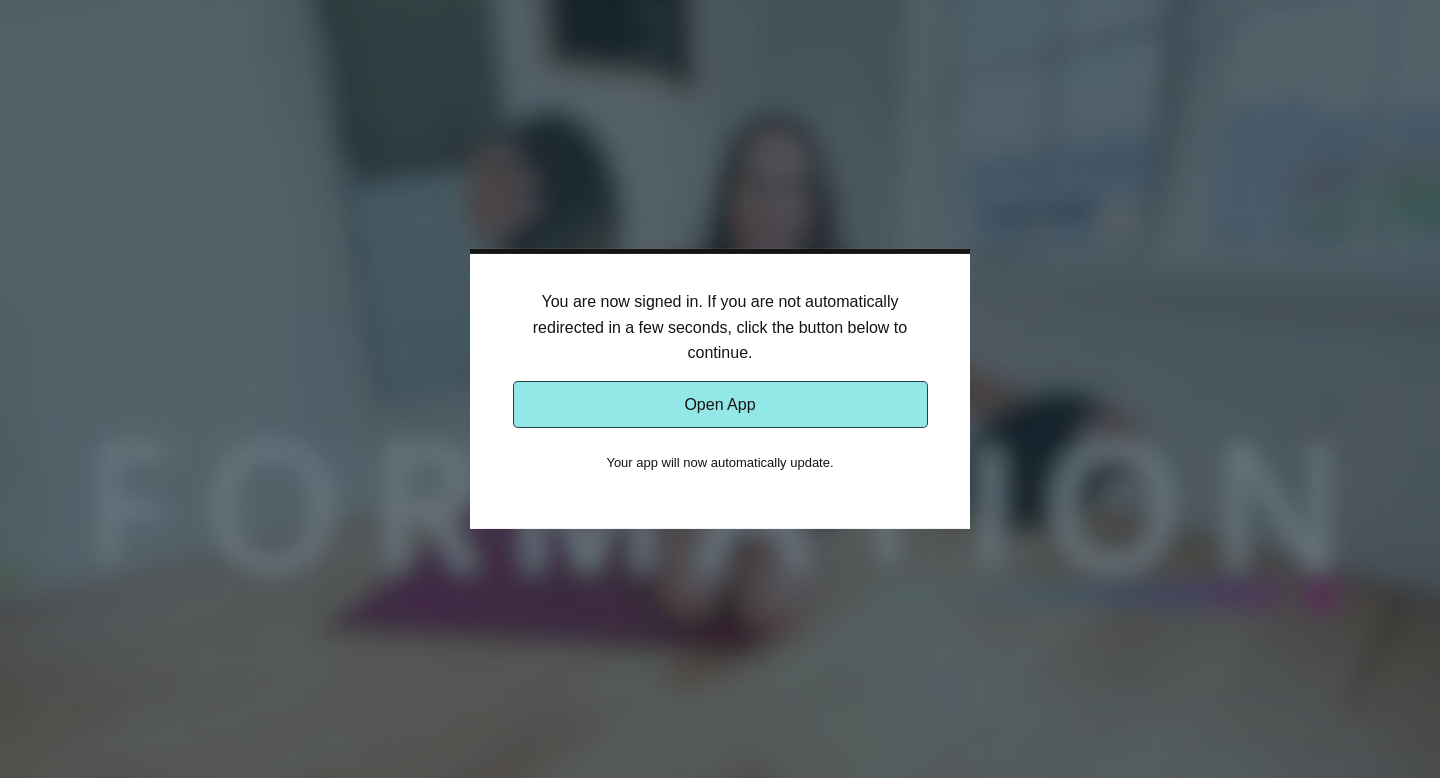 click on "Open App" at bounding box center [720, 405] 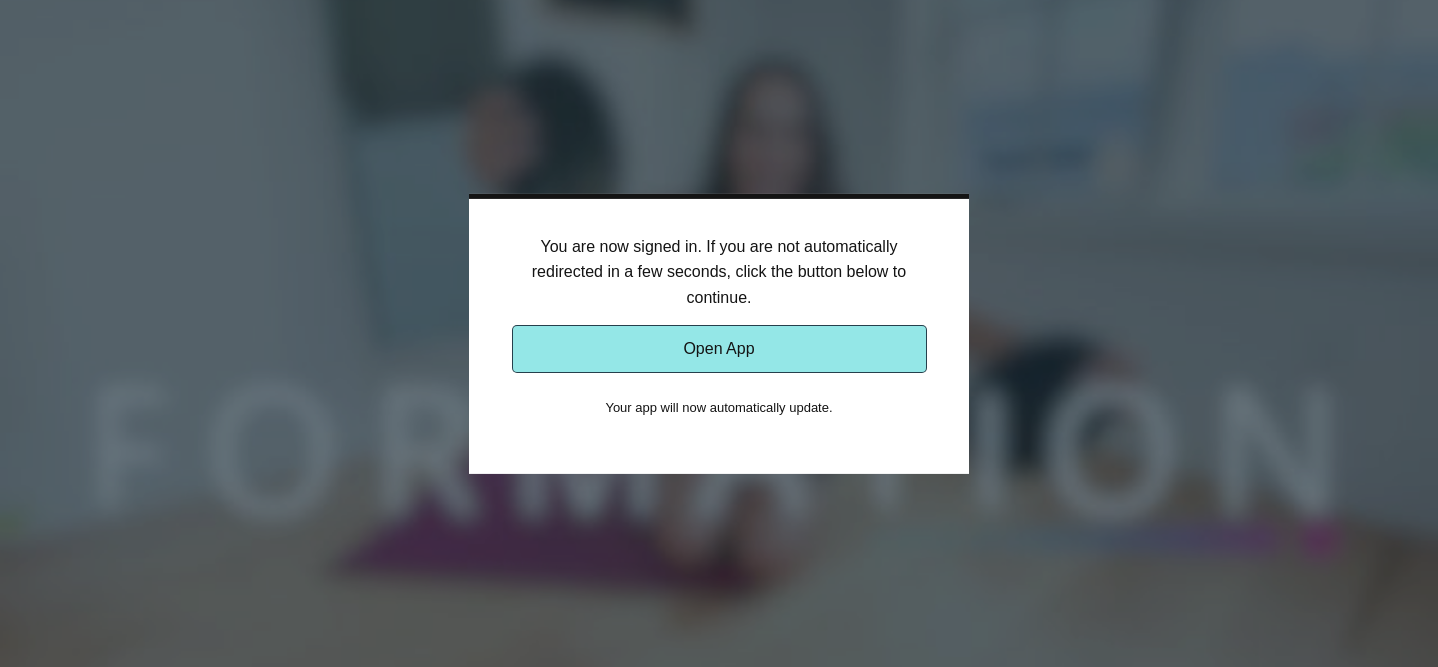 click on "Open App" at bounding box center [719, 349] 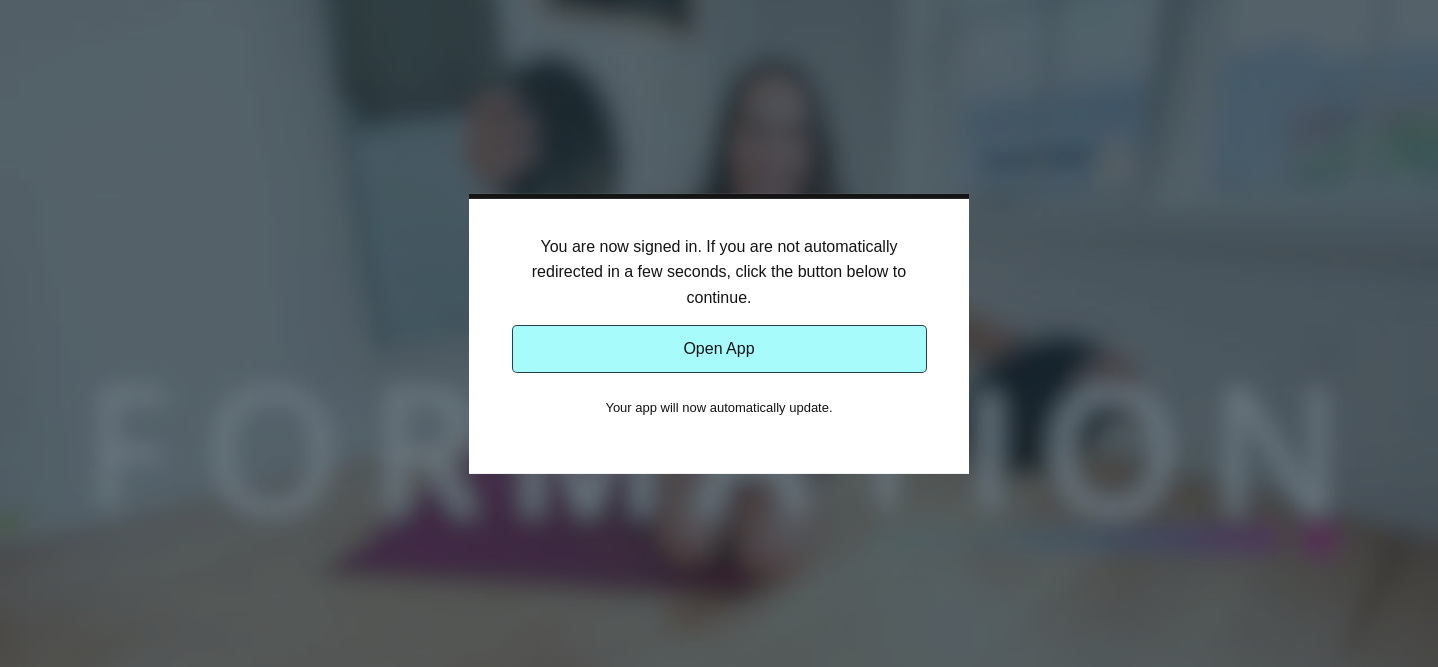 scroll, scrollTop: 0, scrollLeft: 0, axis: both 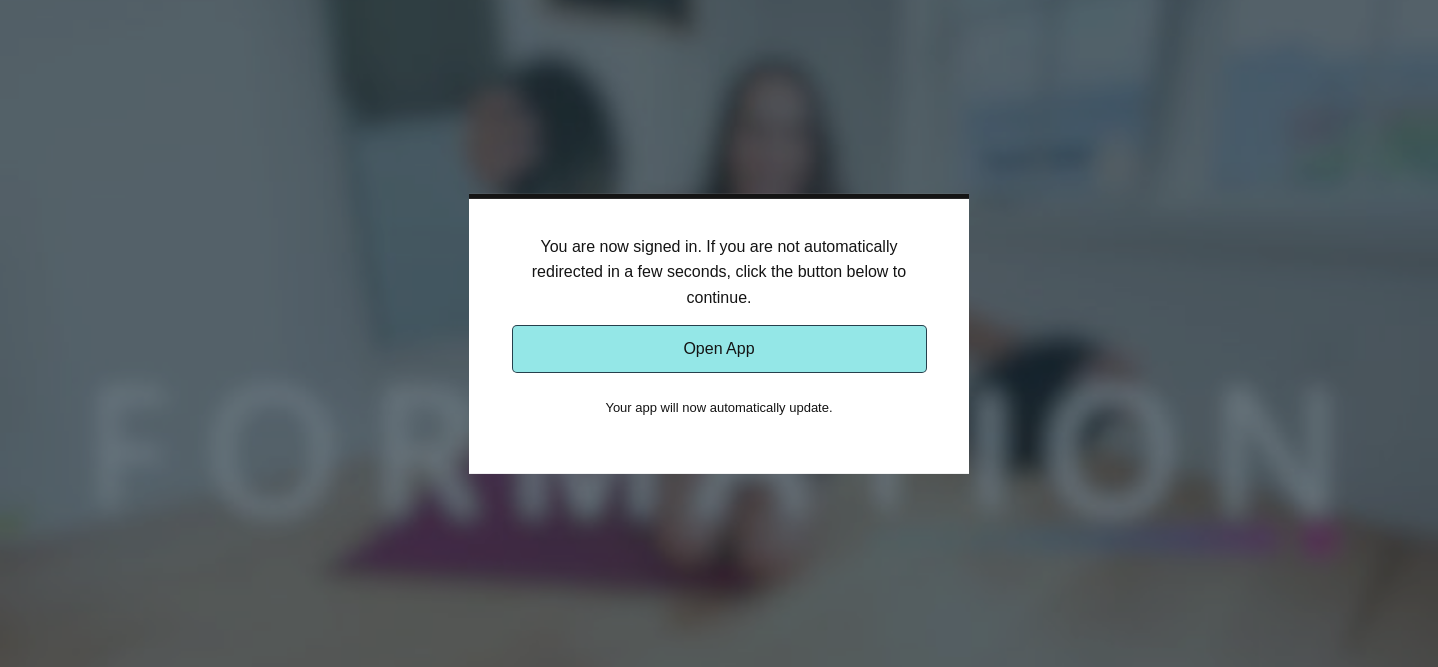 click on "Open App" at bounding box center (719, 349) 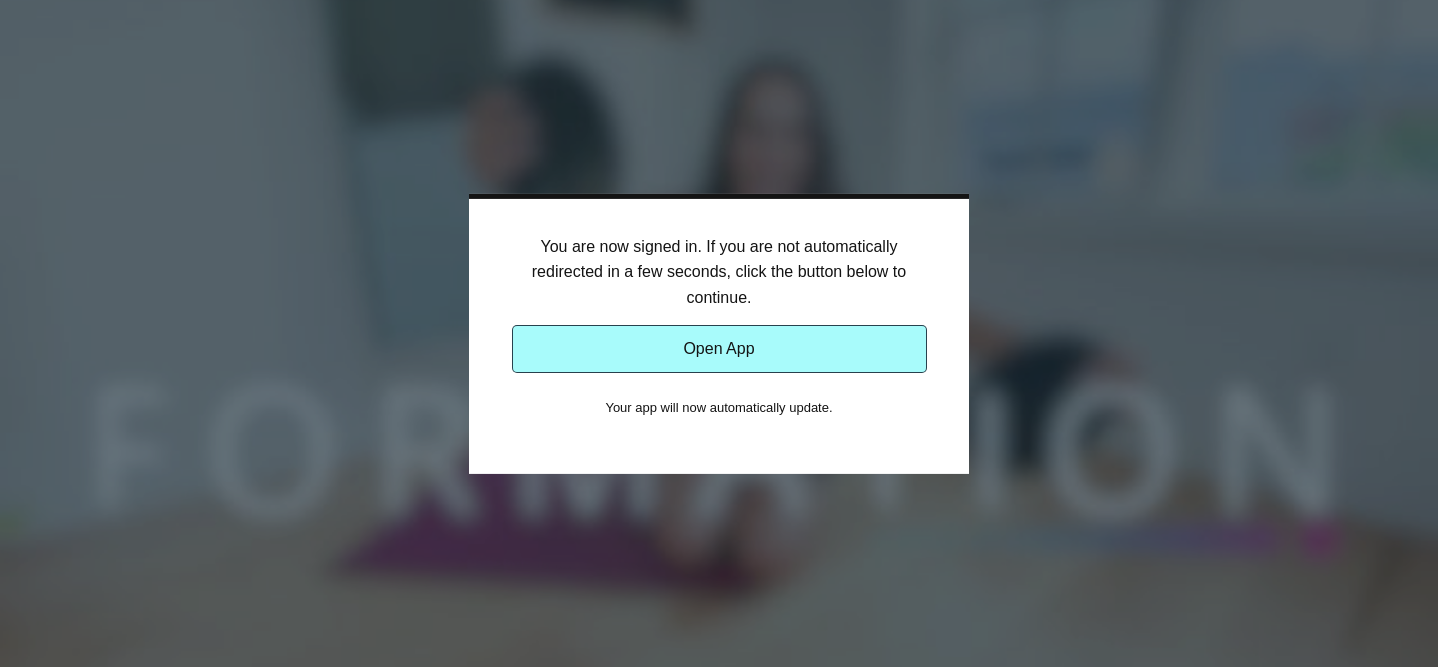 click at bounding box center [719, 333] 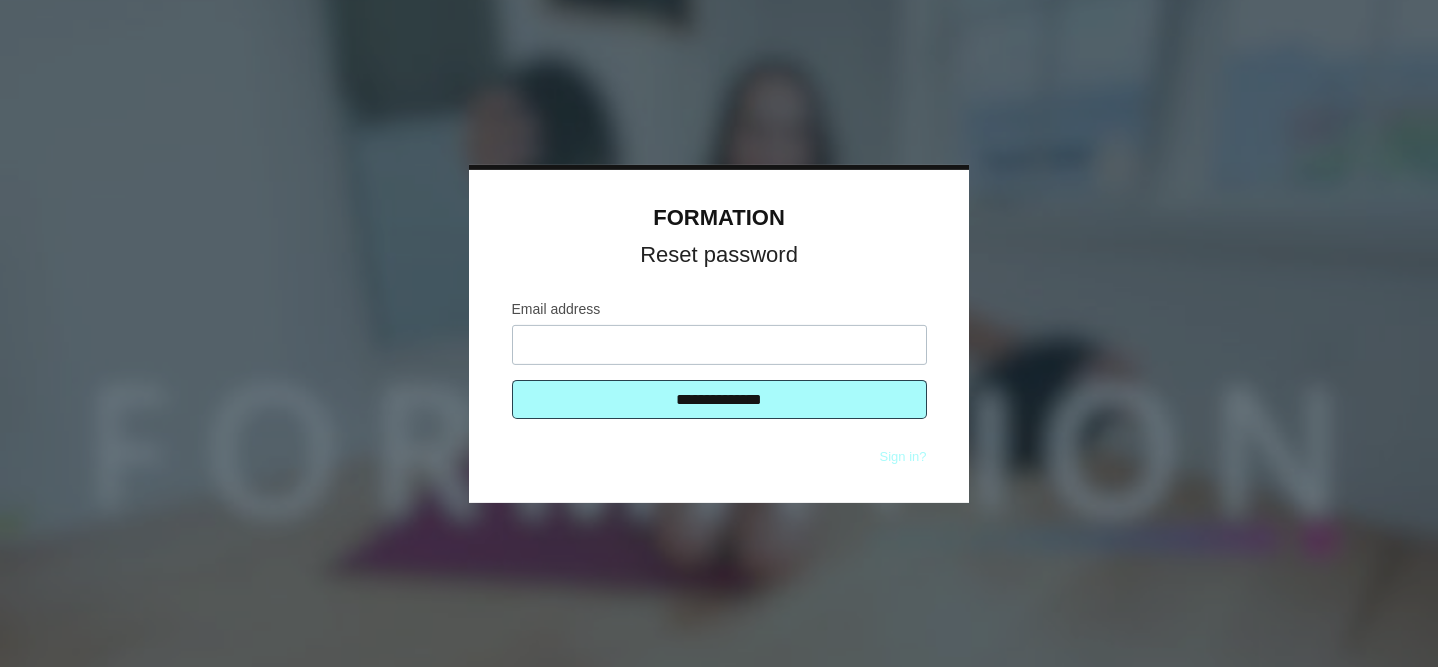 scroll, scrollTop: 0, scrollLeft: 0, axis: both 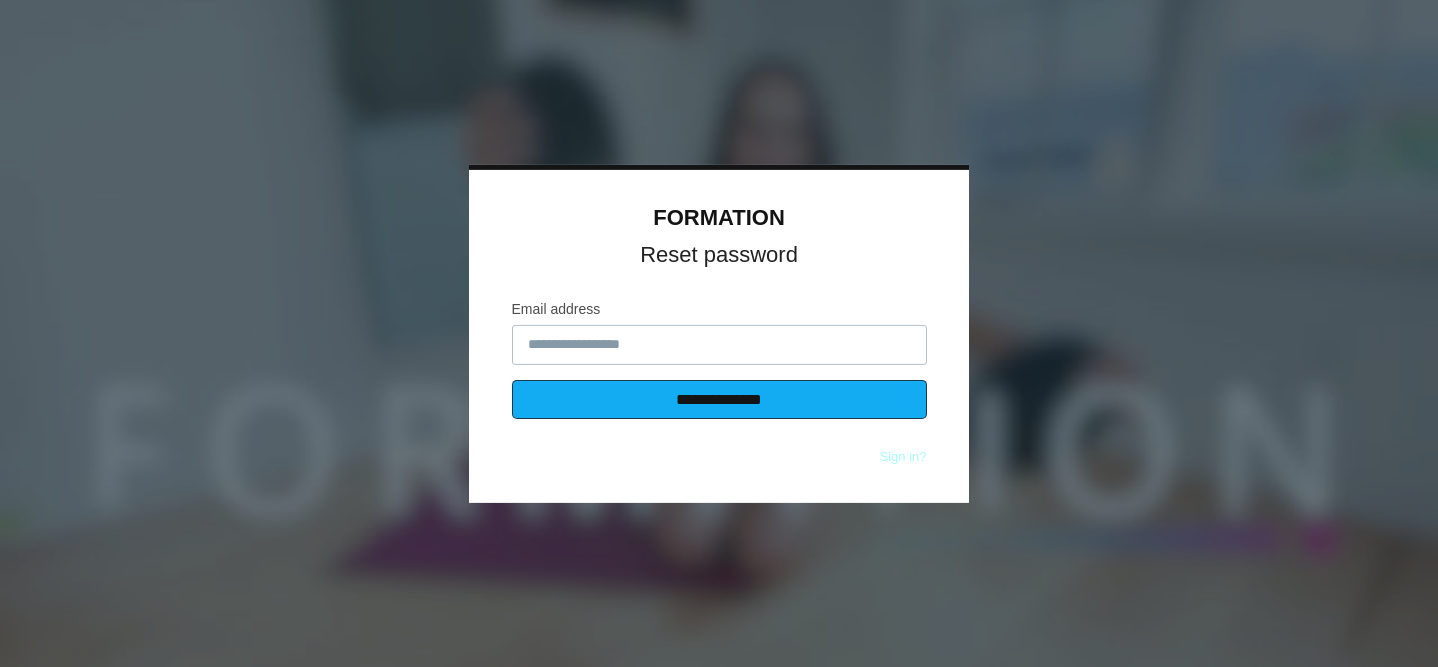 click on "**********" at bounding box center [719, 399] 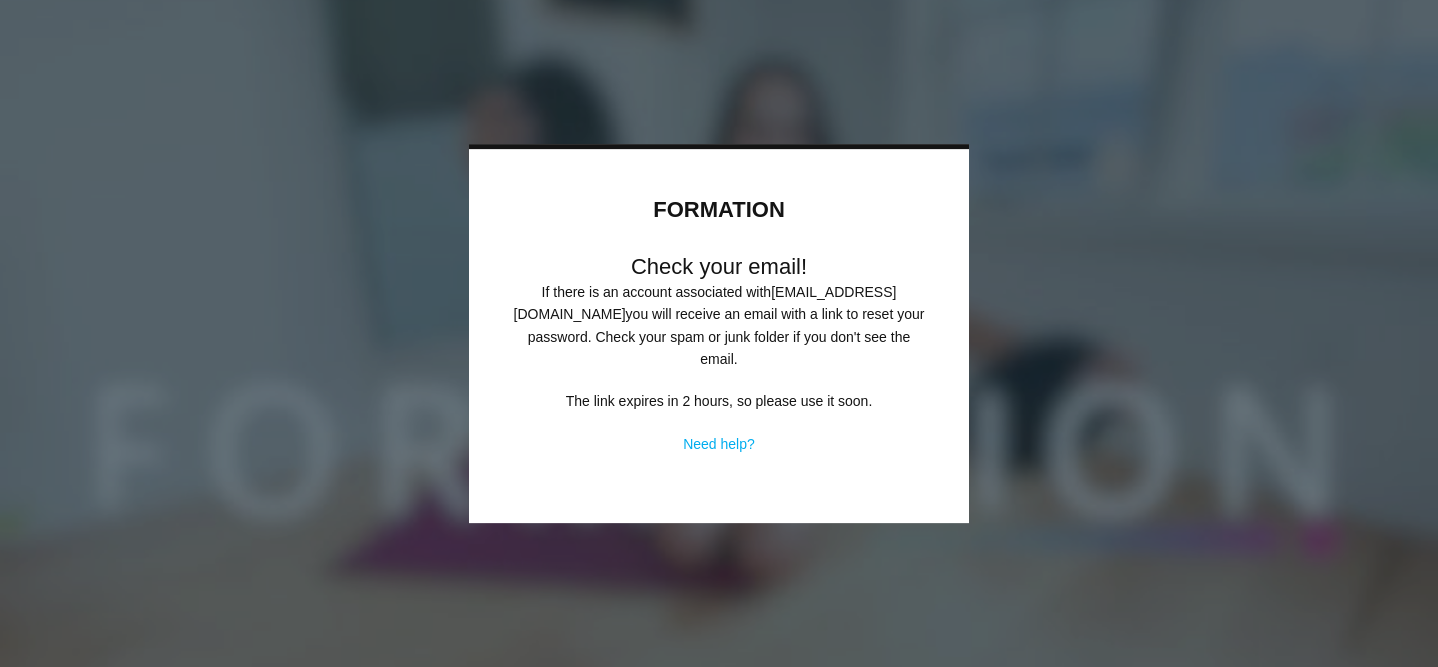 scroll, scrollTop: 0, scrollLeft: 0, axis: both 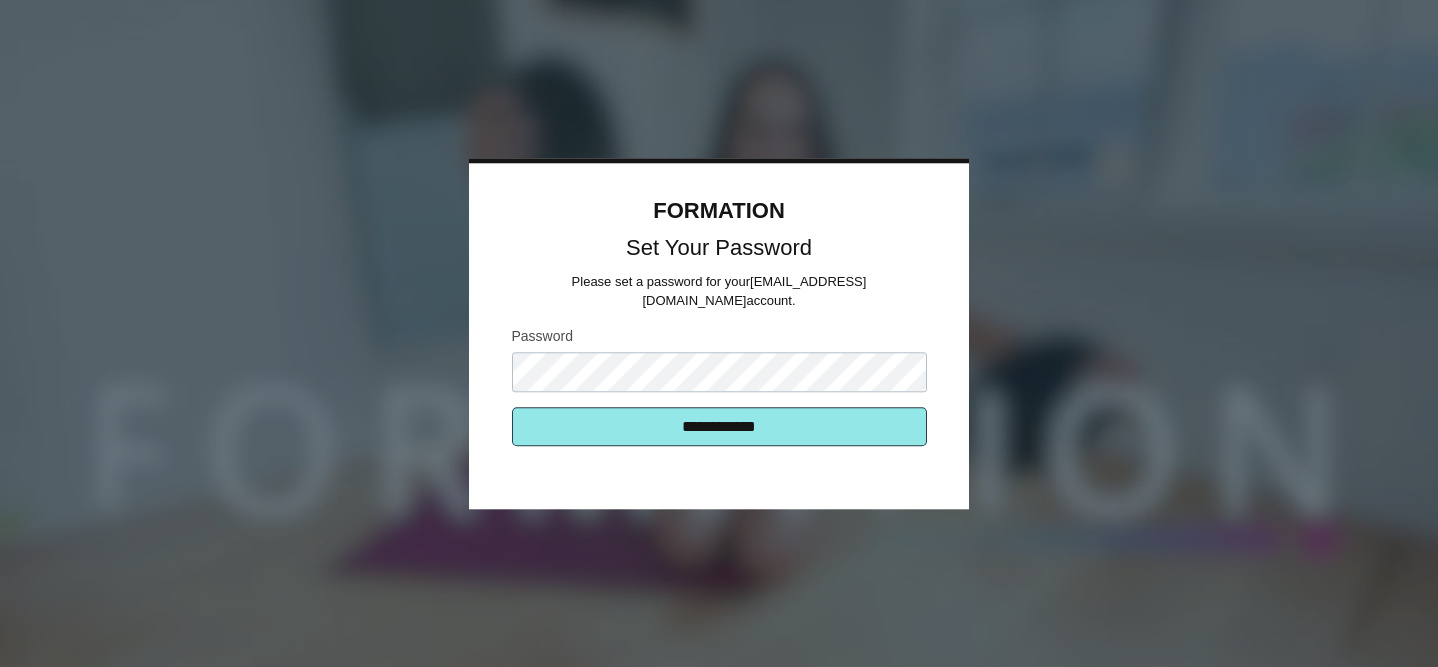 click on "**********" at bounding box center [719, 426] 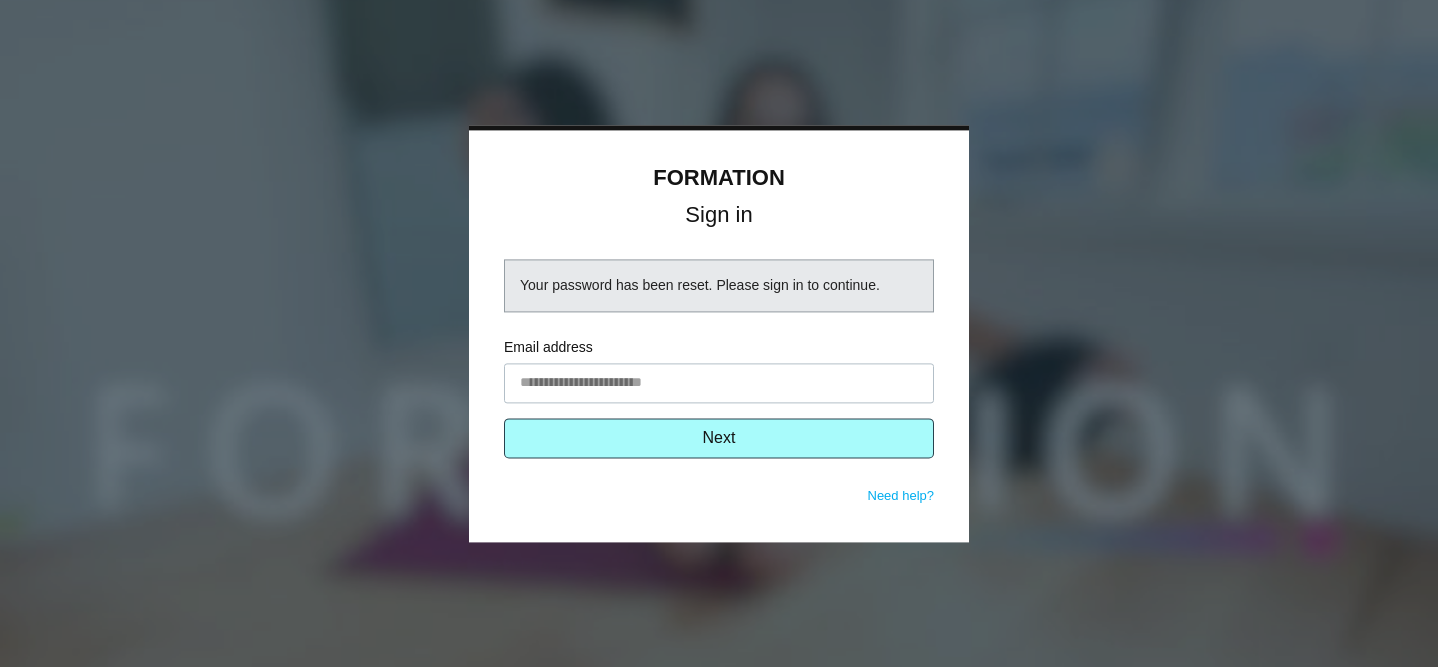 scroll, scrollTop: 0, scrollLeft: 0, axis: both 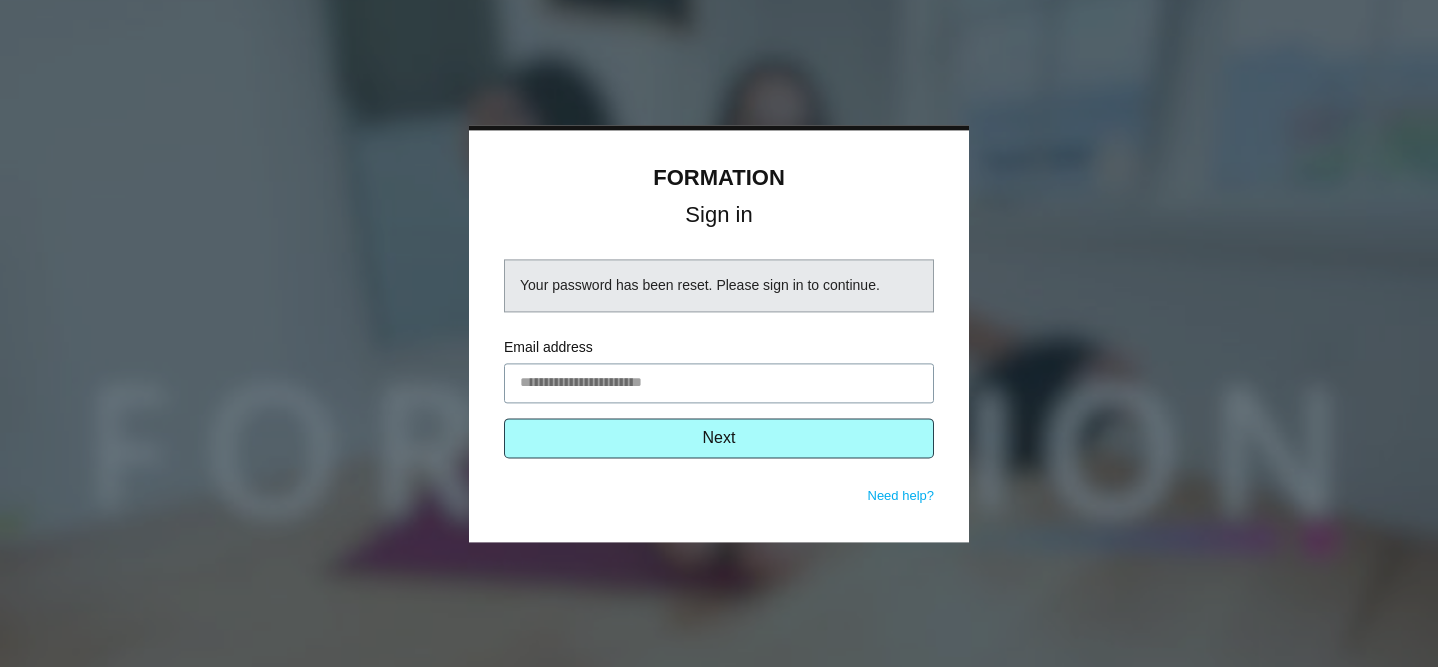 click on "Email address" at bounding box center [719, 383] 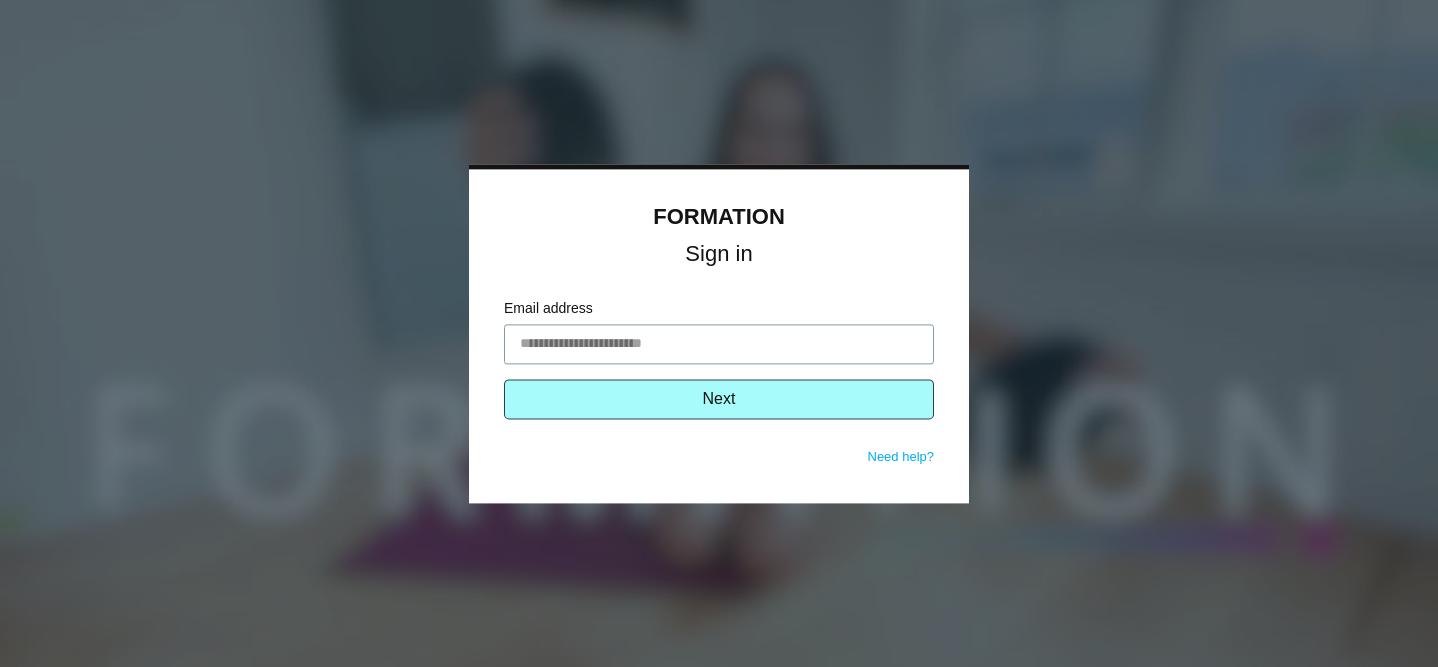 type on "**********" 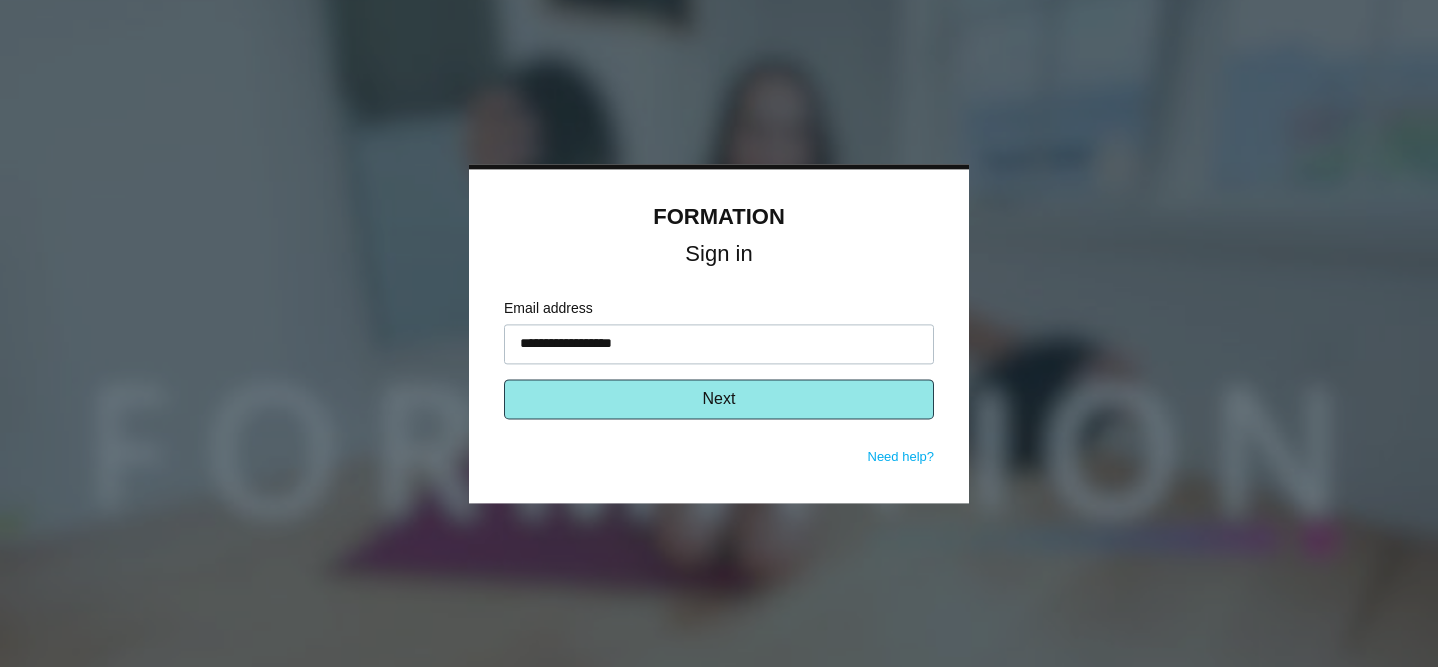 click on "Next" at bounding box center (719, 399) 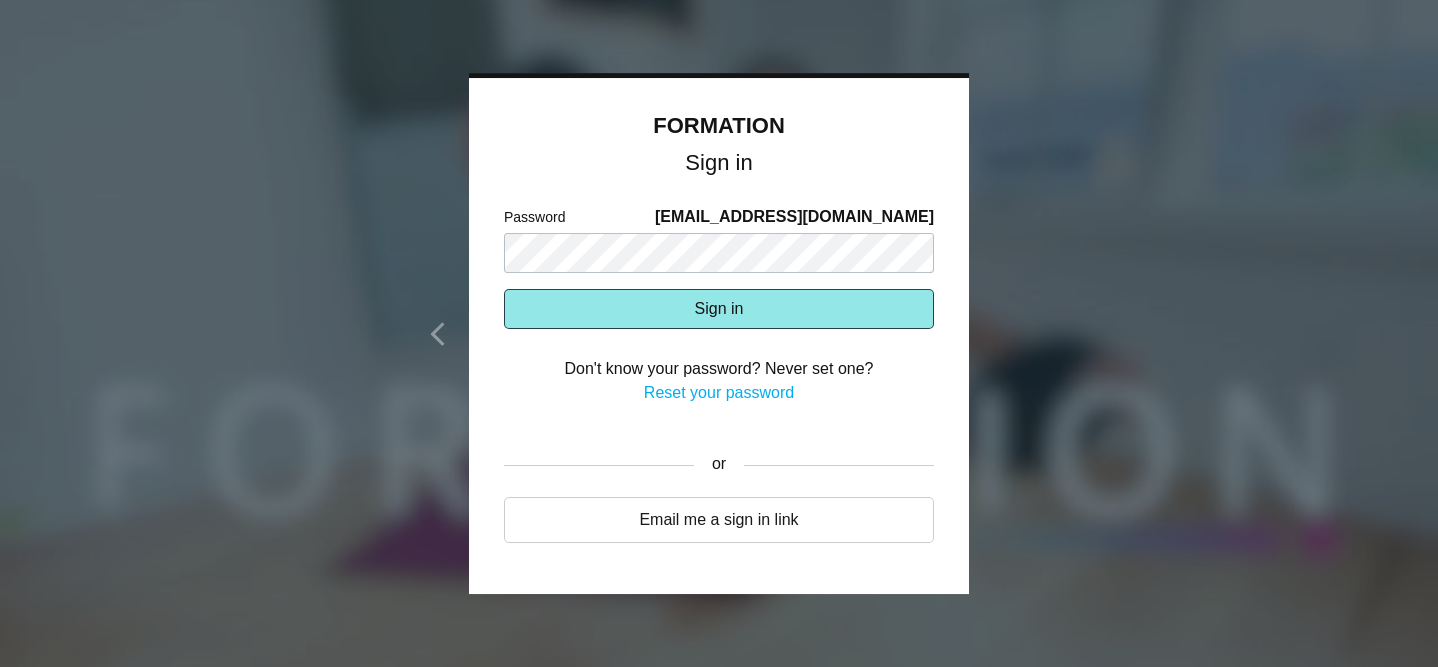 click on "Sign in" at bounding box center (719, 309) 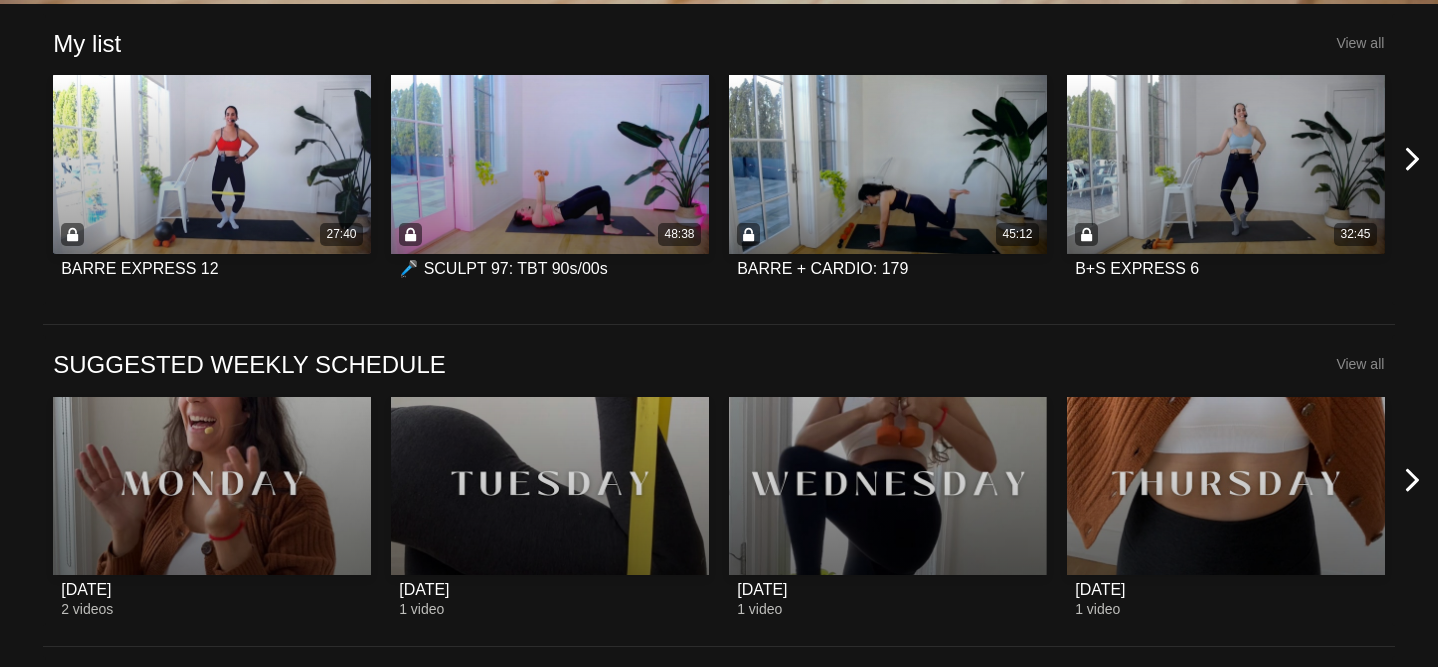 scroll, scrollTop: 0, scrollLeft: 0, axis: both 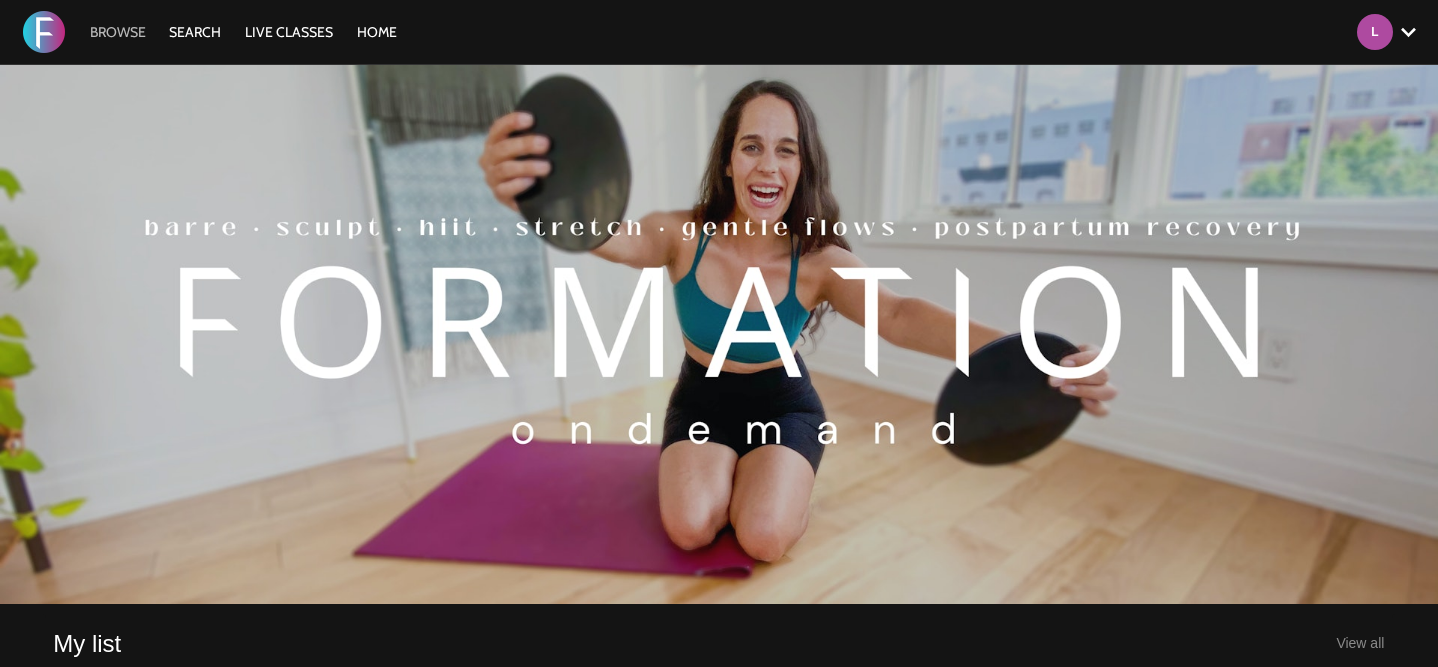 click on "Browse" at bounding box center [118, 32] 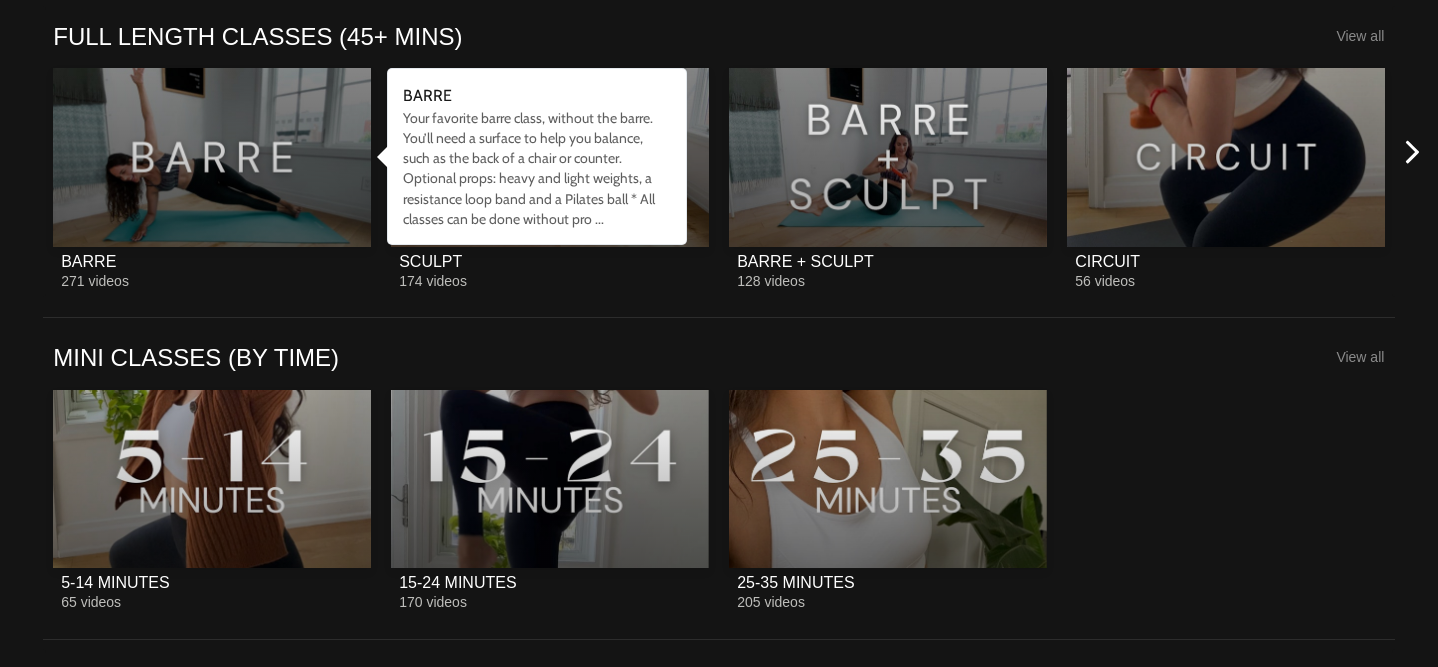 scroll, scrollTop: 1893, scrollLeft: 0, axis: vertical 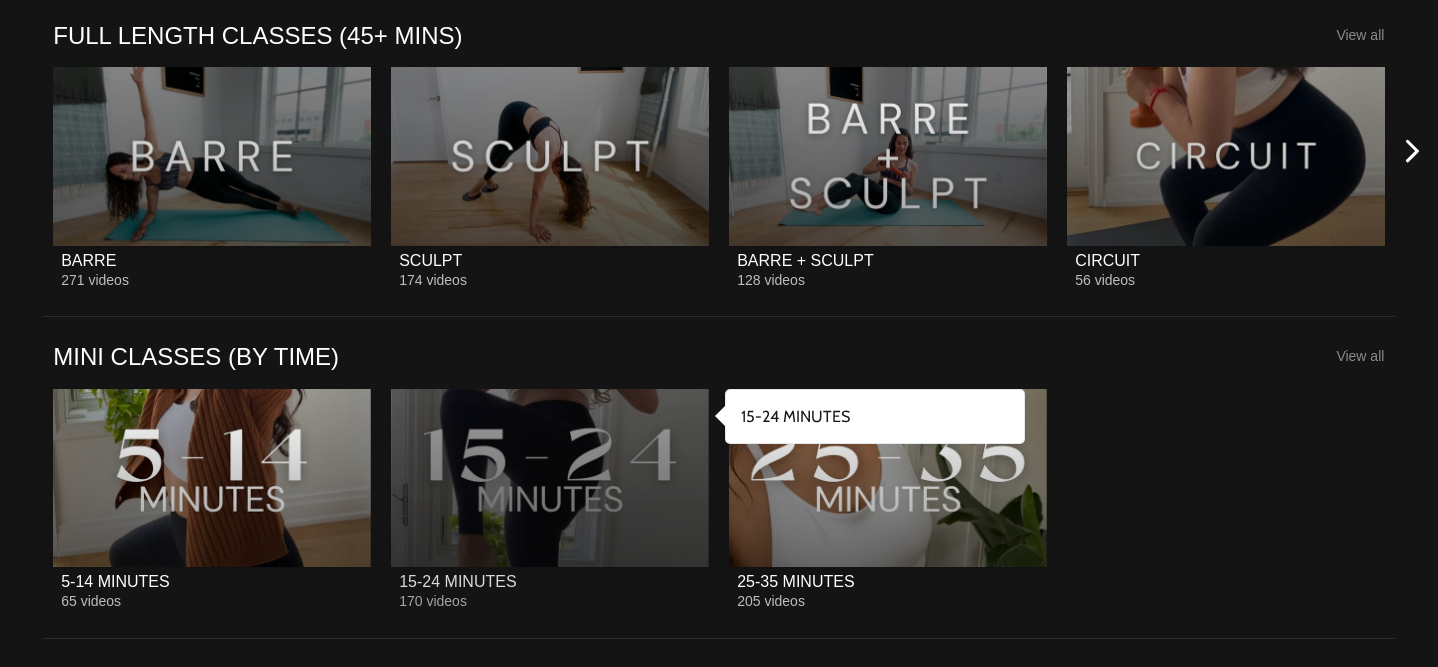 click at bounding box center [550, 478] 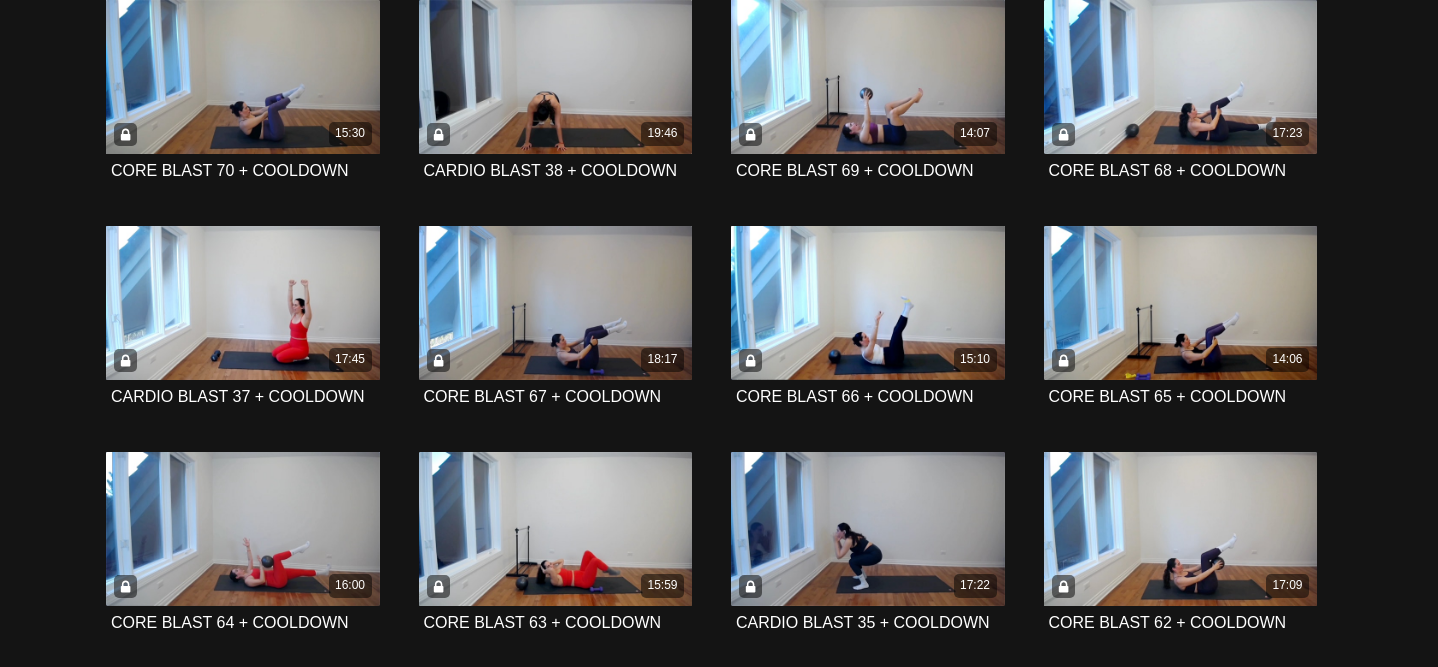 scroll, scrollTop: 0, scrollLeft: 0, axis: both 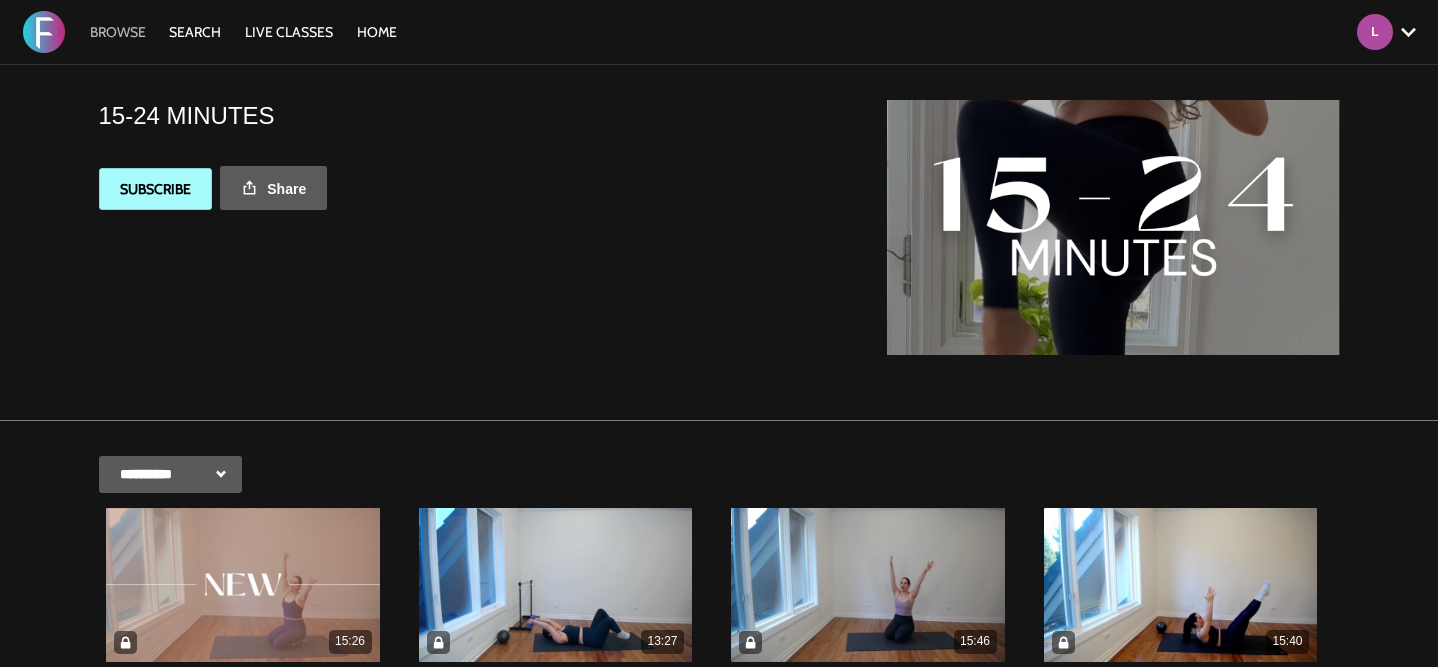 click on "Browse" at bounding box center (118, 32) 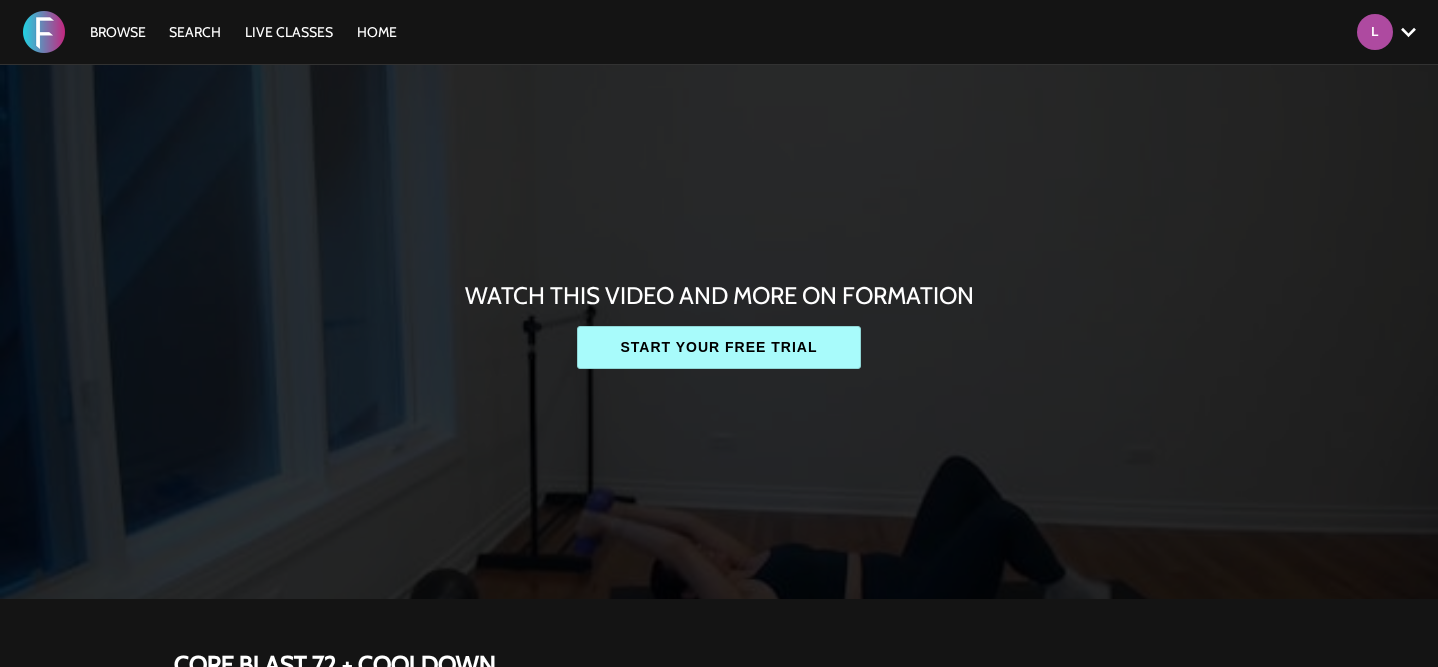 scroll, scrollTop: 0, scrollLeft: 0, axis: both 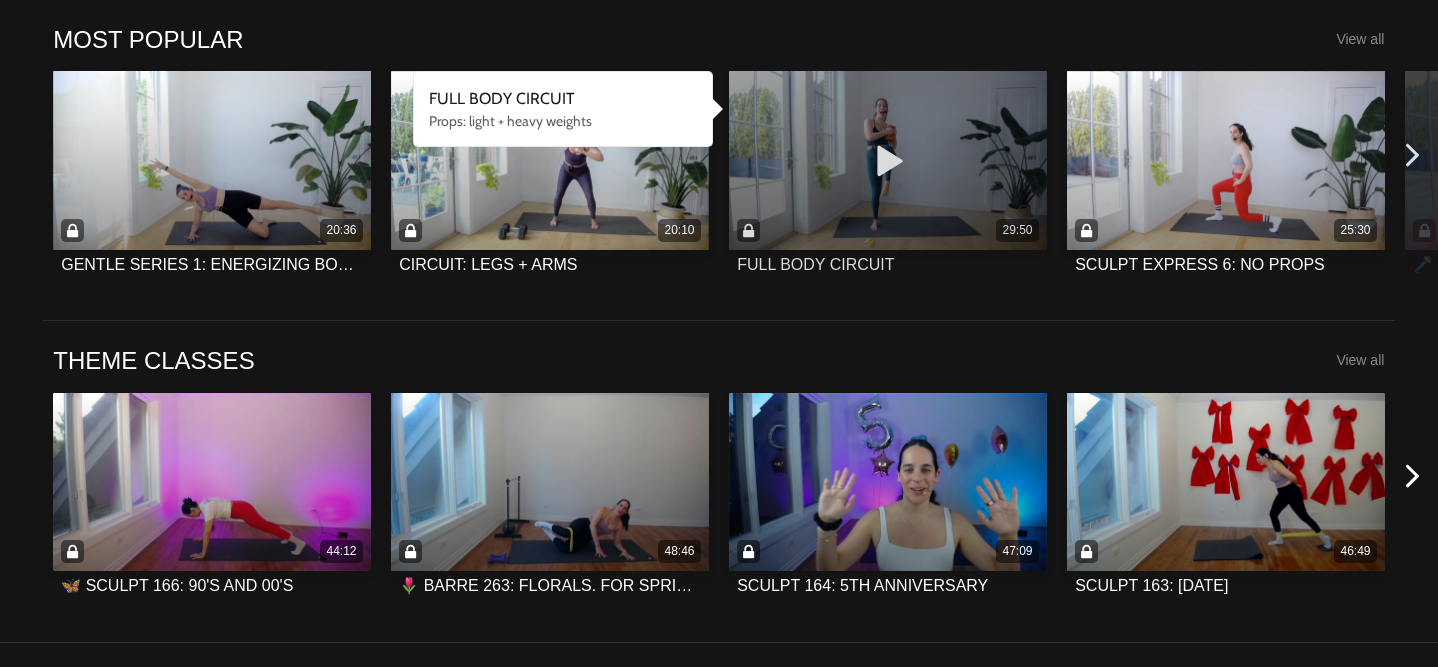 click on "FULL BODY CIRCUIT" at bounding box center [815, 264] 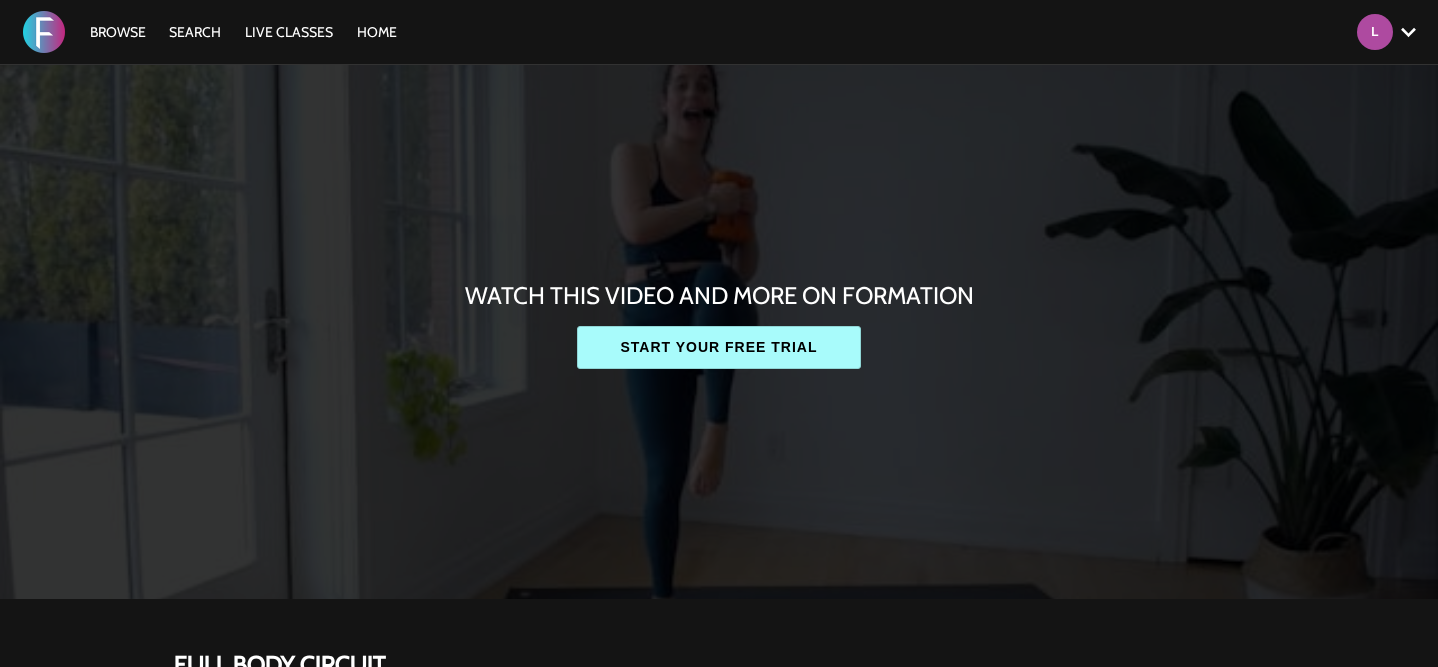 scroll, scrollTop: 0, scrollLeft: 0, axis: both 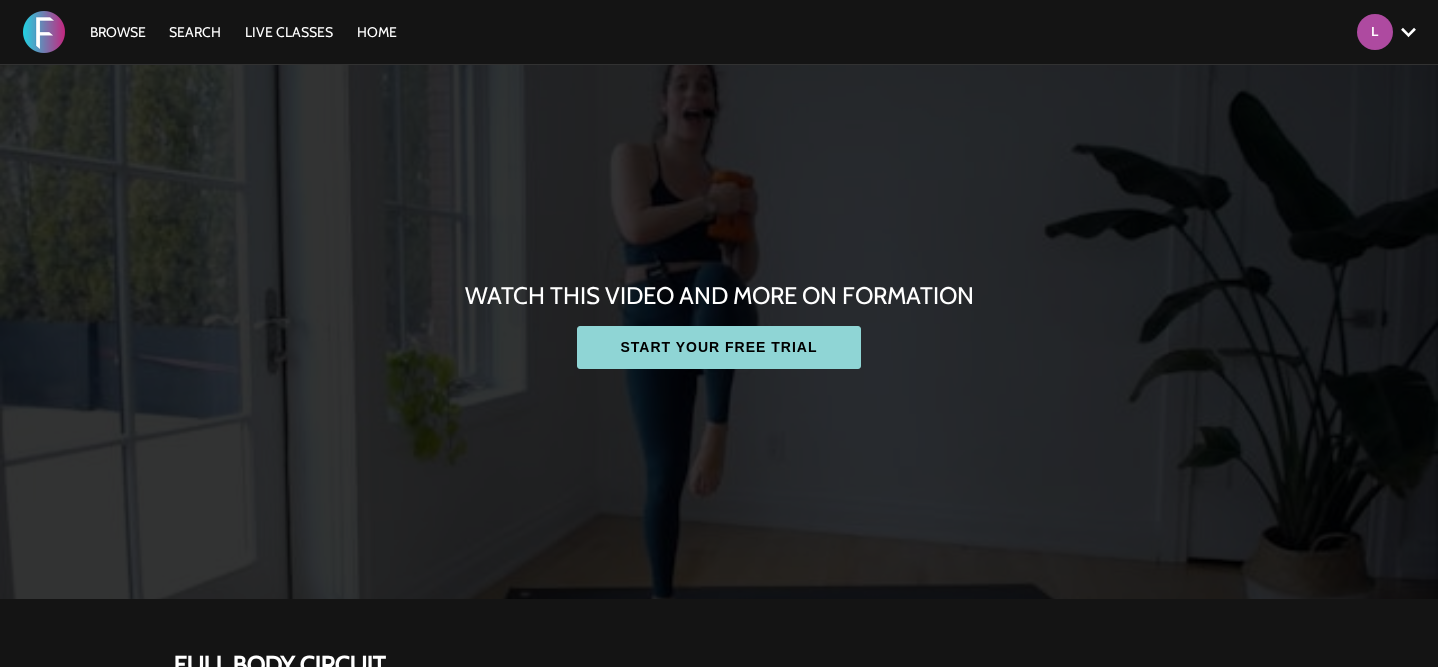 click on "Start your free trial" at bounding box center (718, 347) 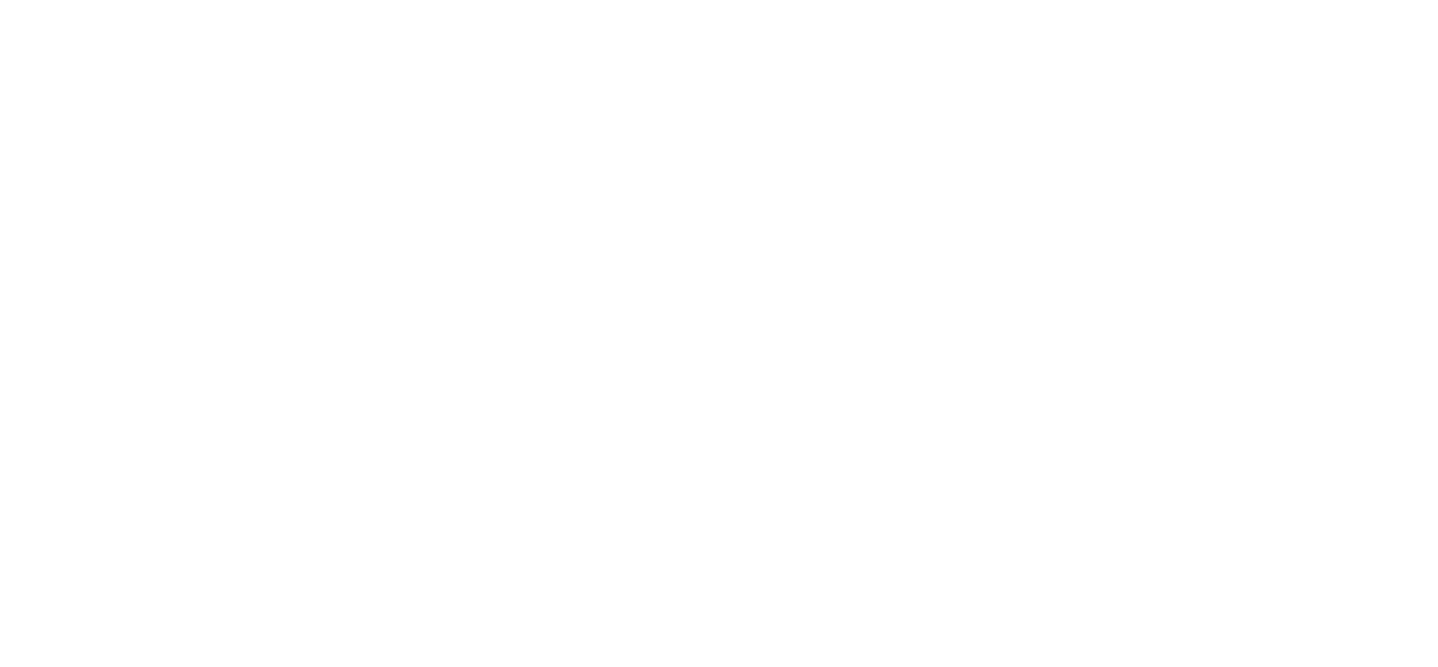 scroll, scrollTop: 0, scrollLeft: 0, axis: both 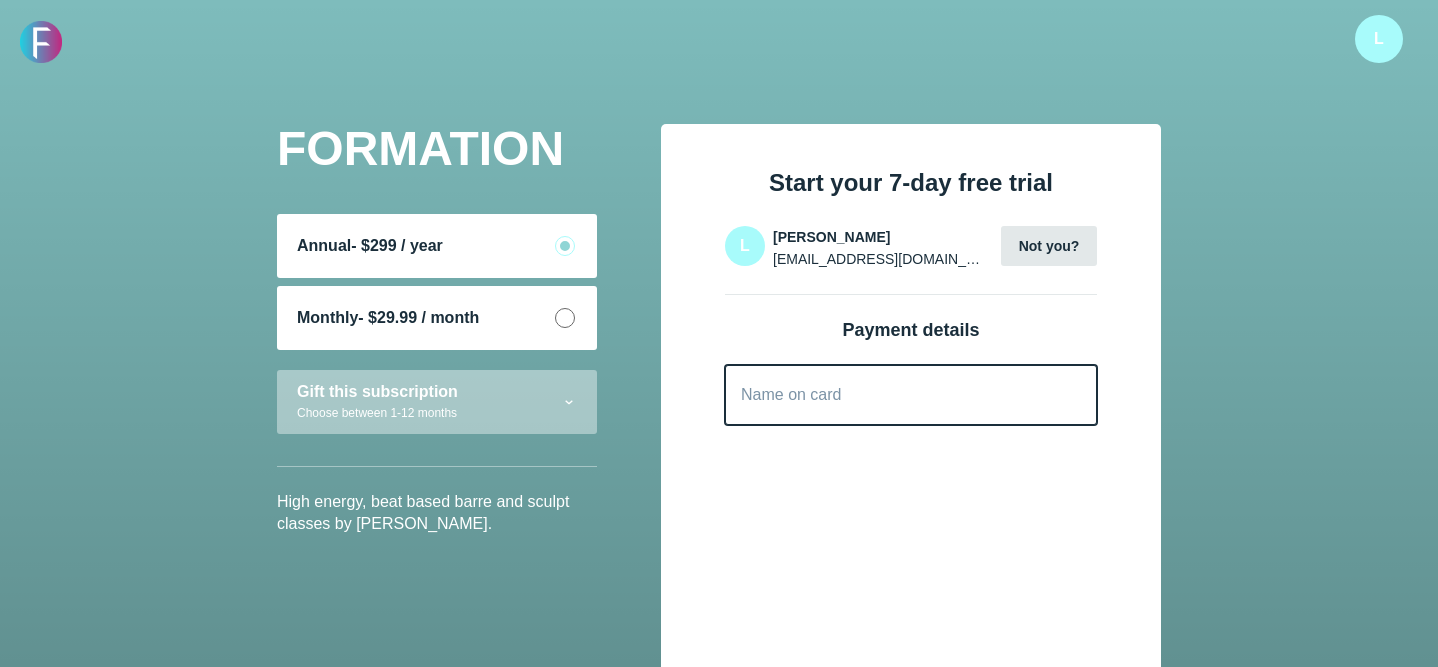 click on "Name on card" at bounding box center (911, 395) 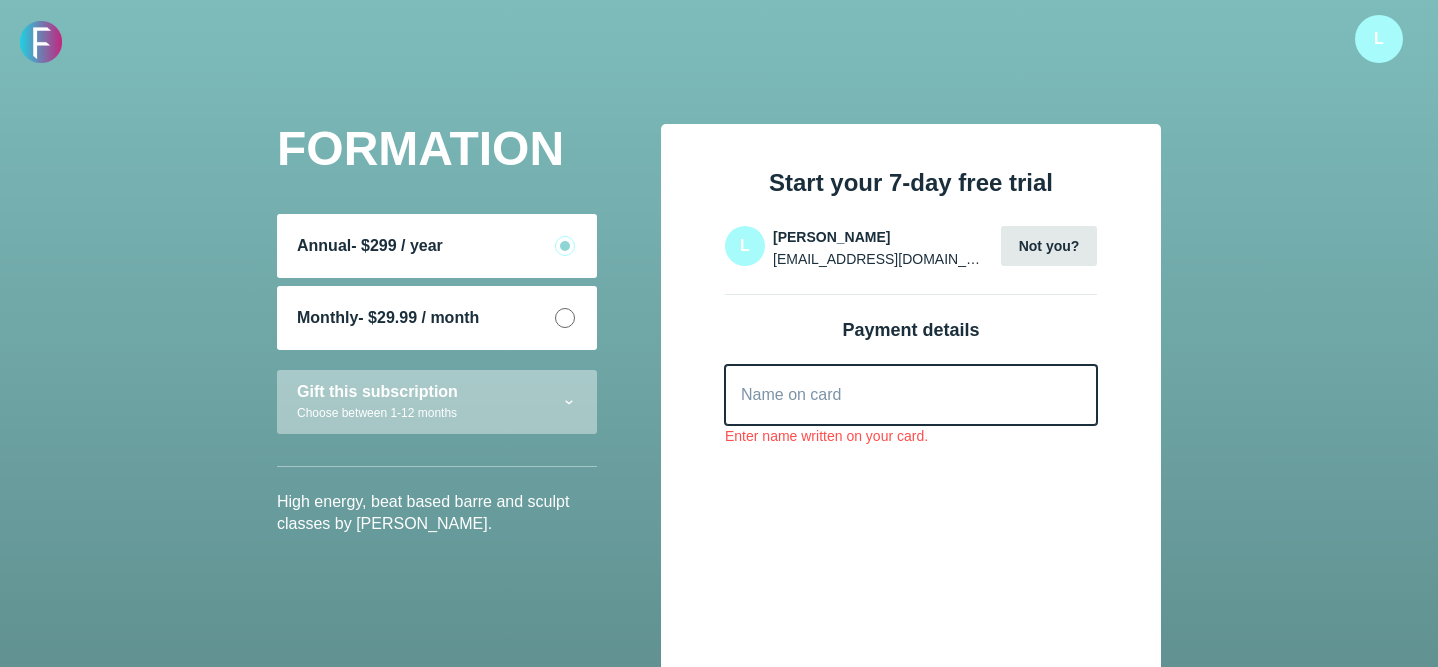 type on "**********" 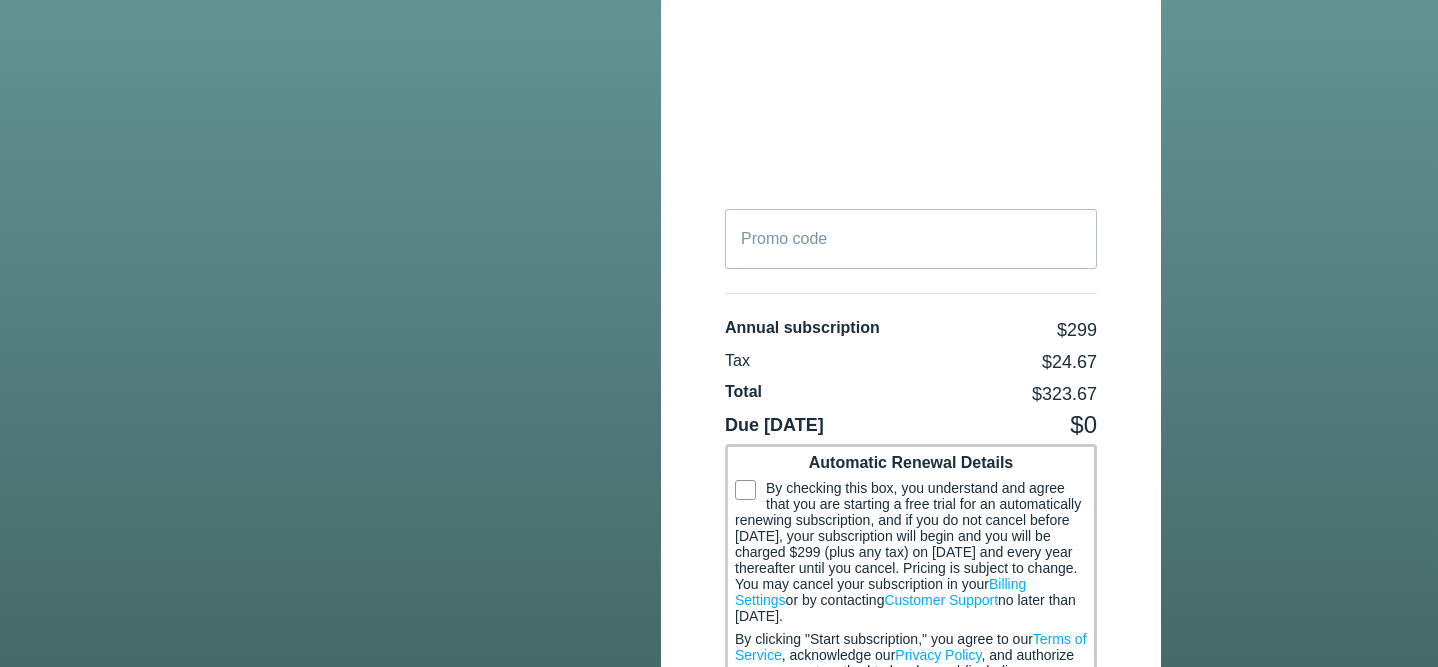 scroll, scrollTop: 656, scrollLeft: 0, axis: vertical 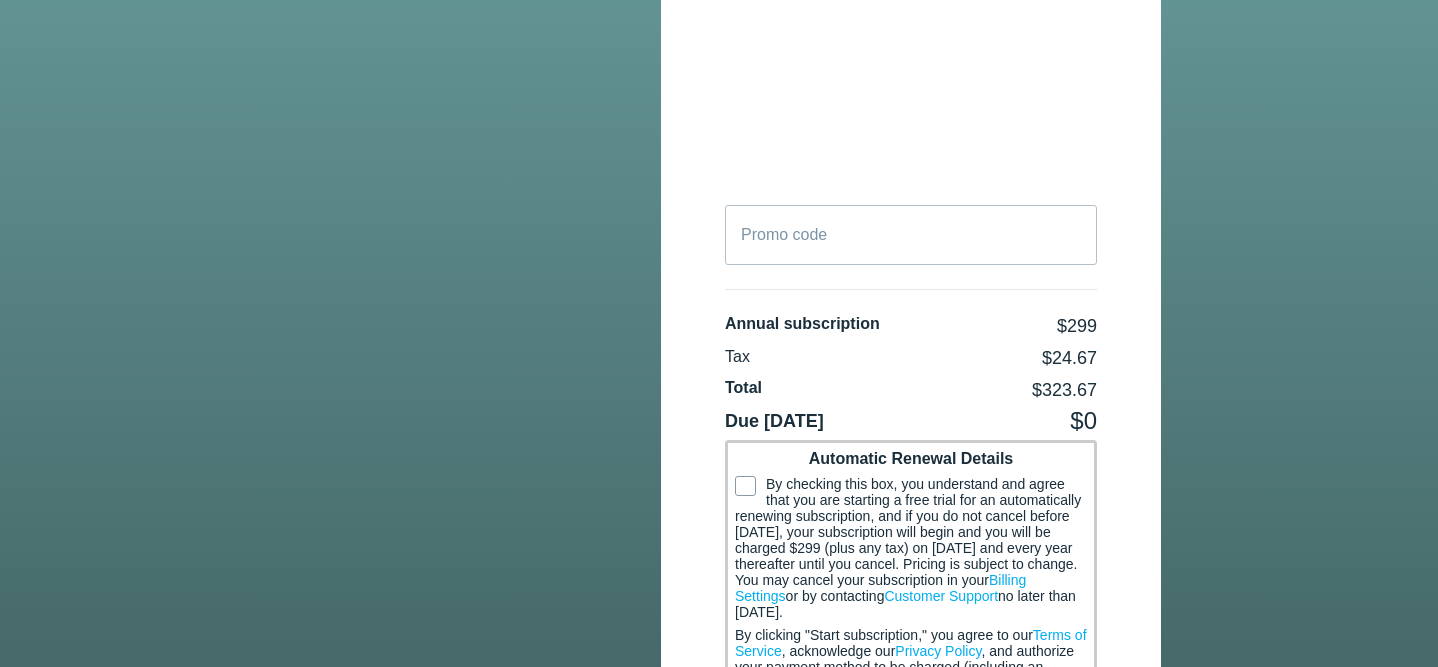 click on "By checking this box, you understand and agree that you are starting a free trial for an automatically renewing subscription, and if you do not cancel before July 18, 2025, your subscription will begin and you will be charged $299 (plus any tax) on July 18, 2025 and every year thereafter until you cancel. Pricing is subject to change. You may cancel your subscription in your  Billing Settings  or by contacting  Customer Support  no later than July 17, 2025." at bounding box center (911, 548) 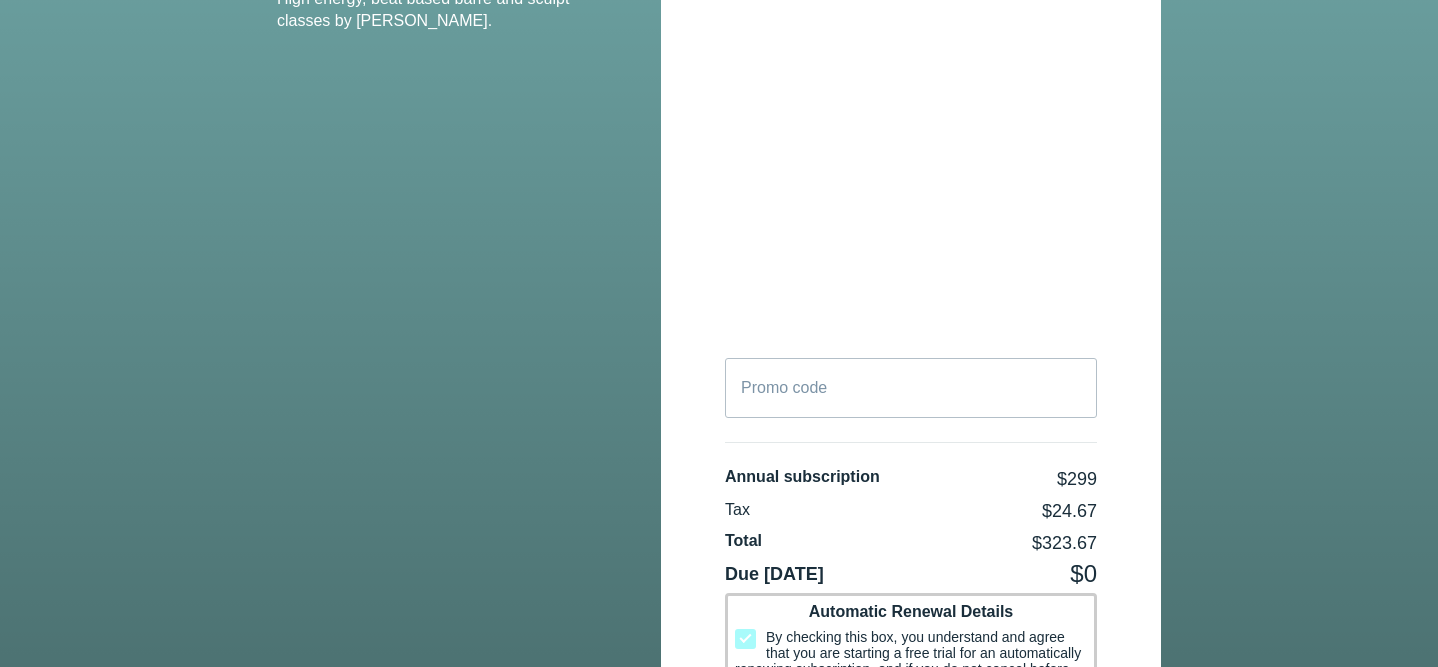 scroll, scrollTop: 0, scrollLeft: 0, axis: both 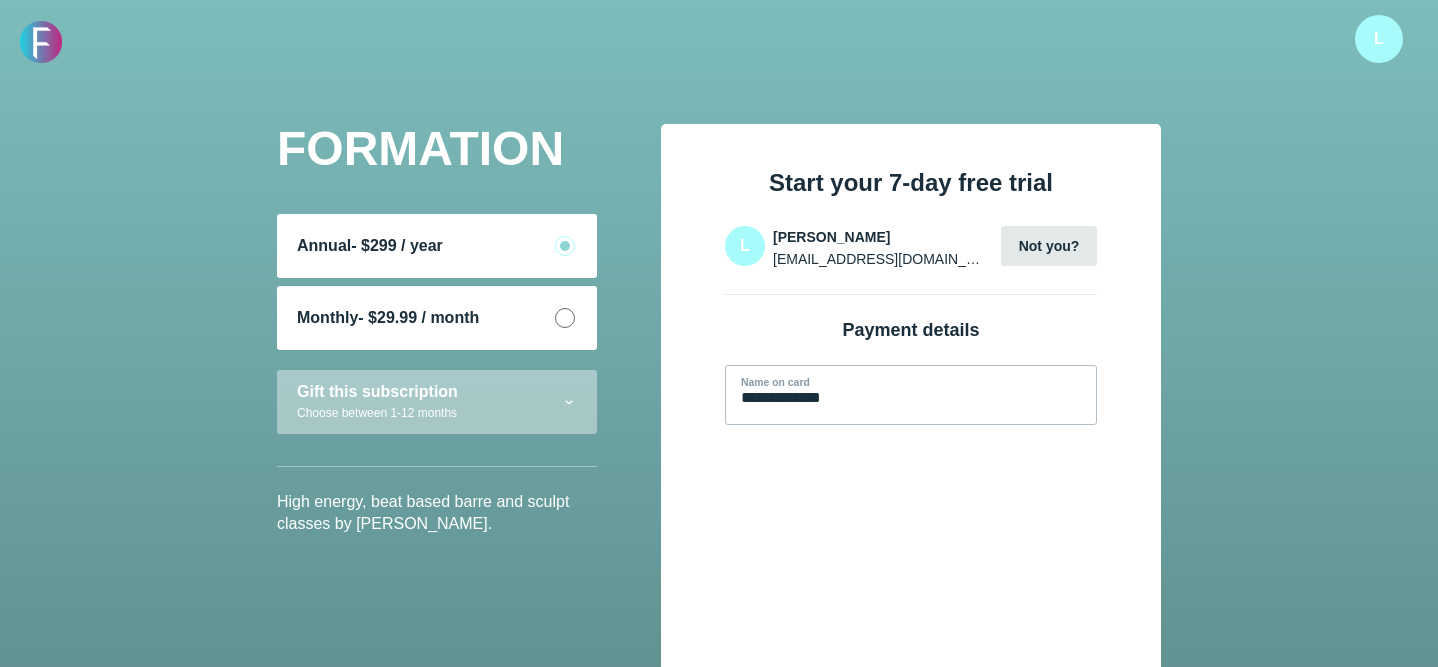 click on "Monthly  - $29.99 / month" at bounding box center [437, 318] 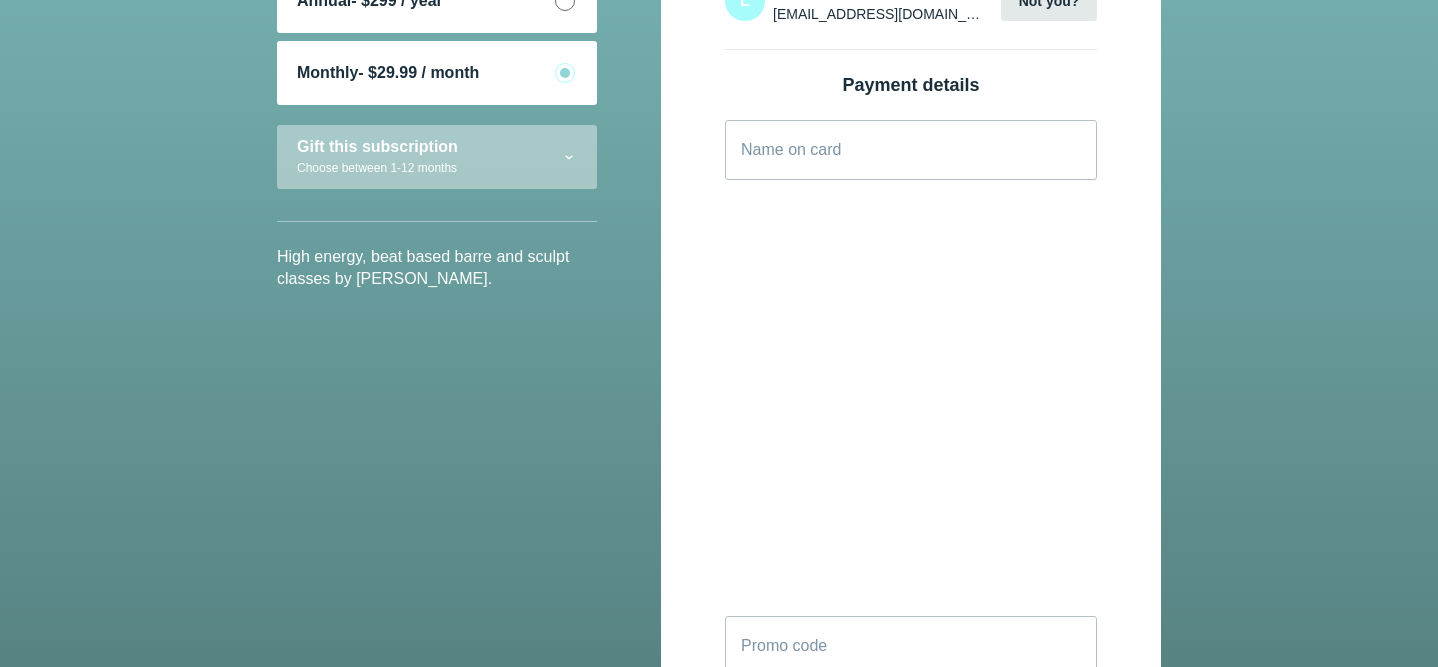 scroll, scrollTop: 247, scrollLeft: 0, axis: vertical 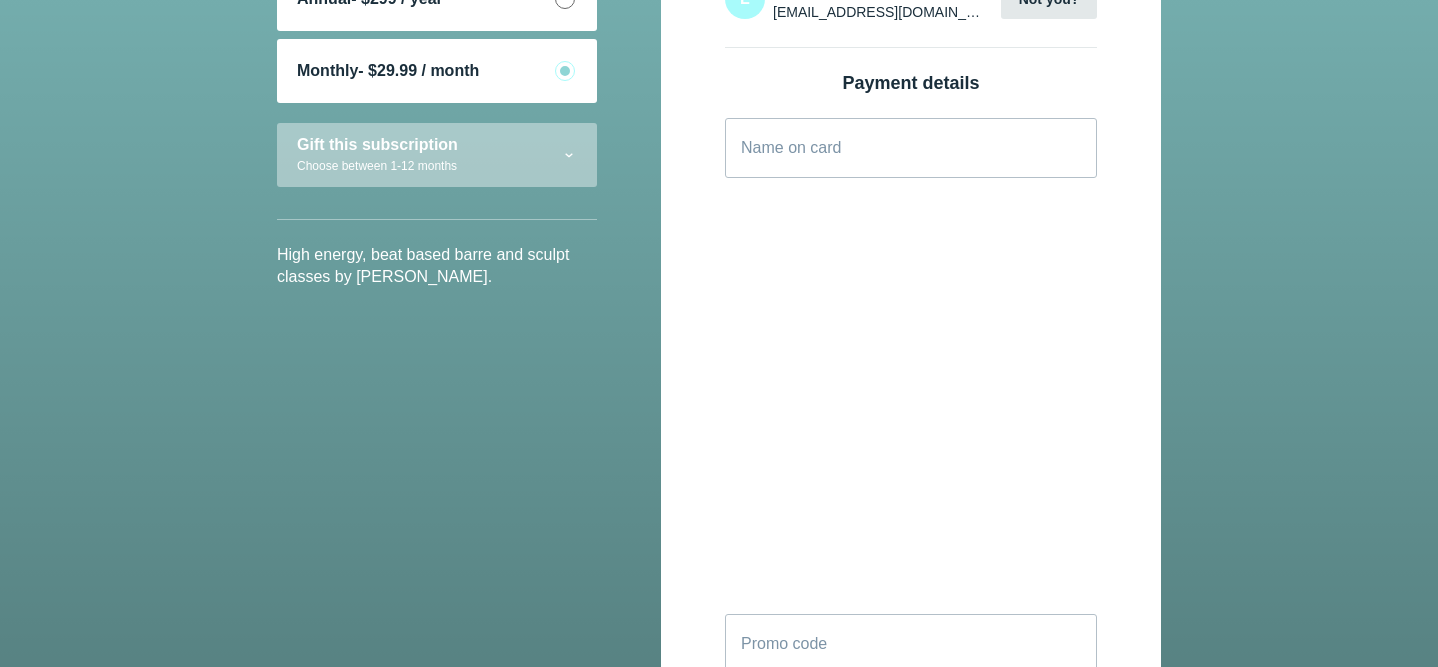 type on "**********" 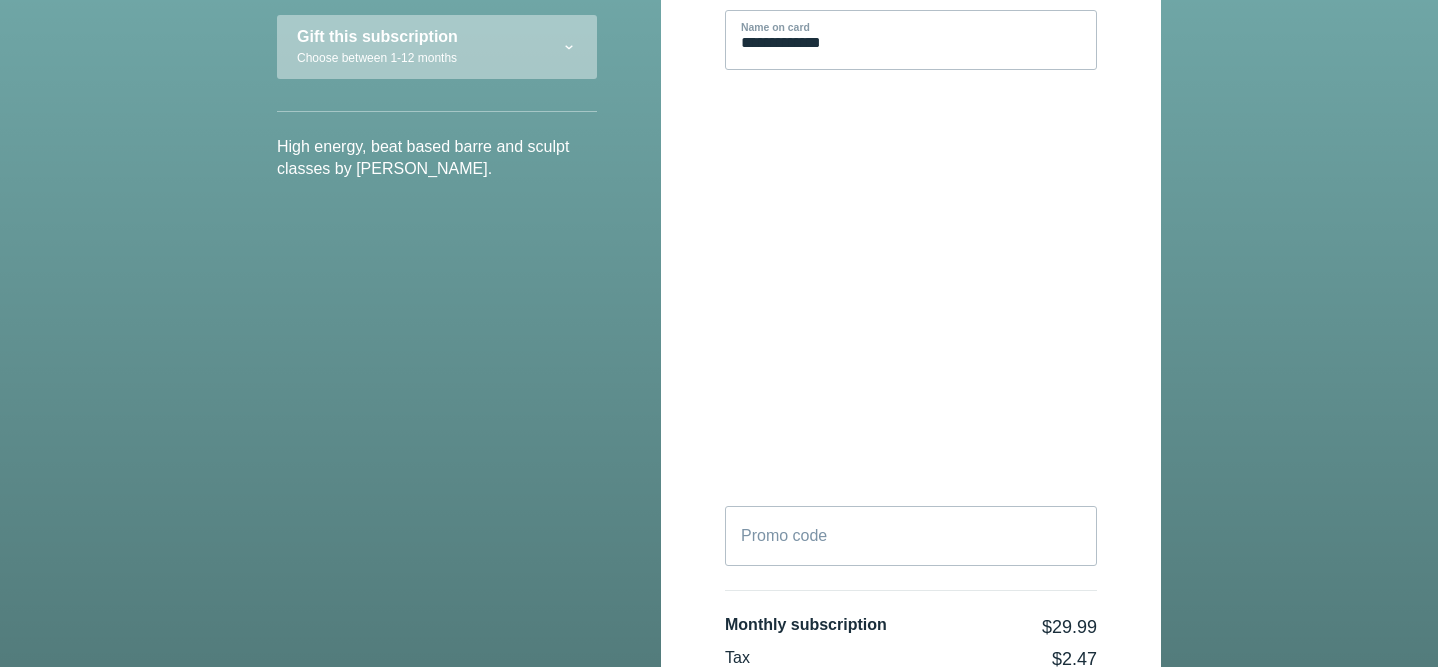 scroll, scrollTop: 399, scrollLeft: 0, axis: vertical 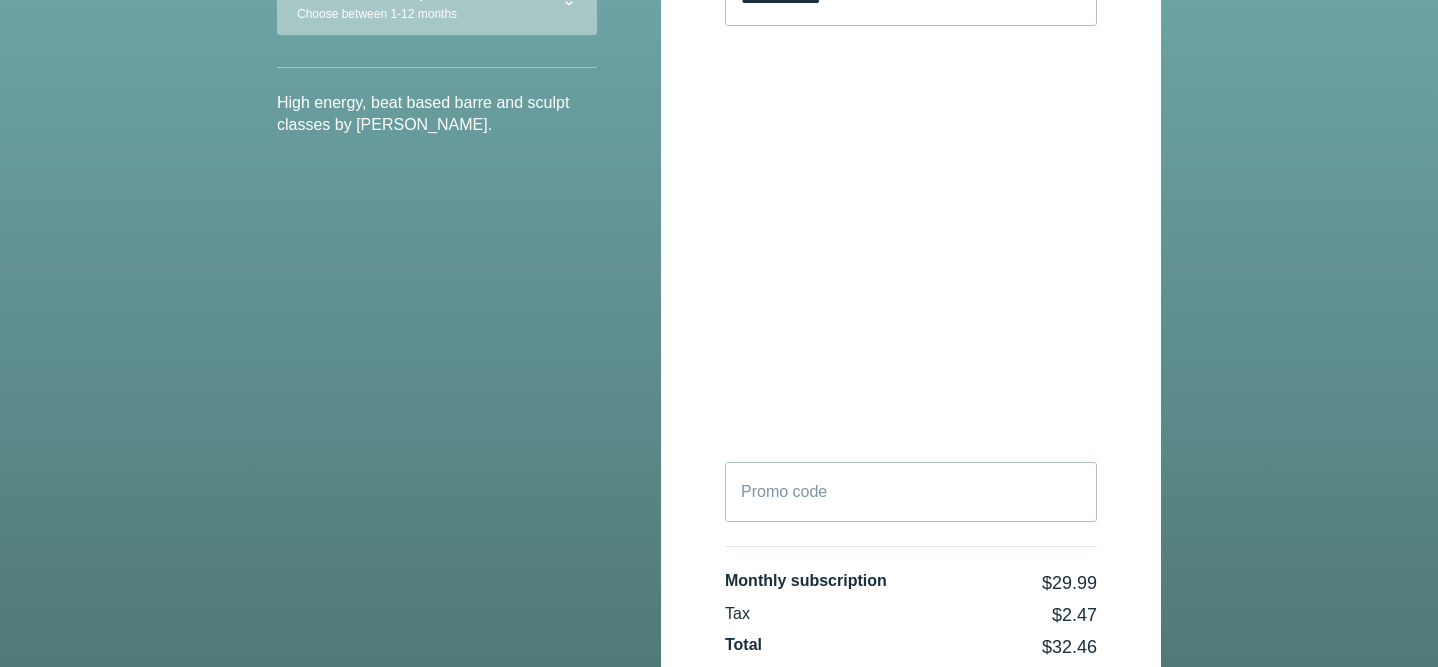 click on "Monthly subscription $29.99 Tax $2.47 Total $32.46 Due today $0" at bounding box center (911, 617) 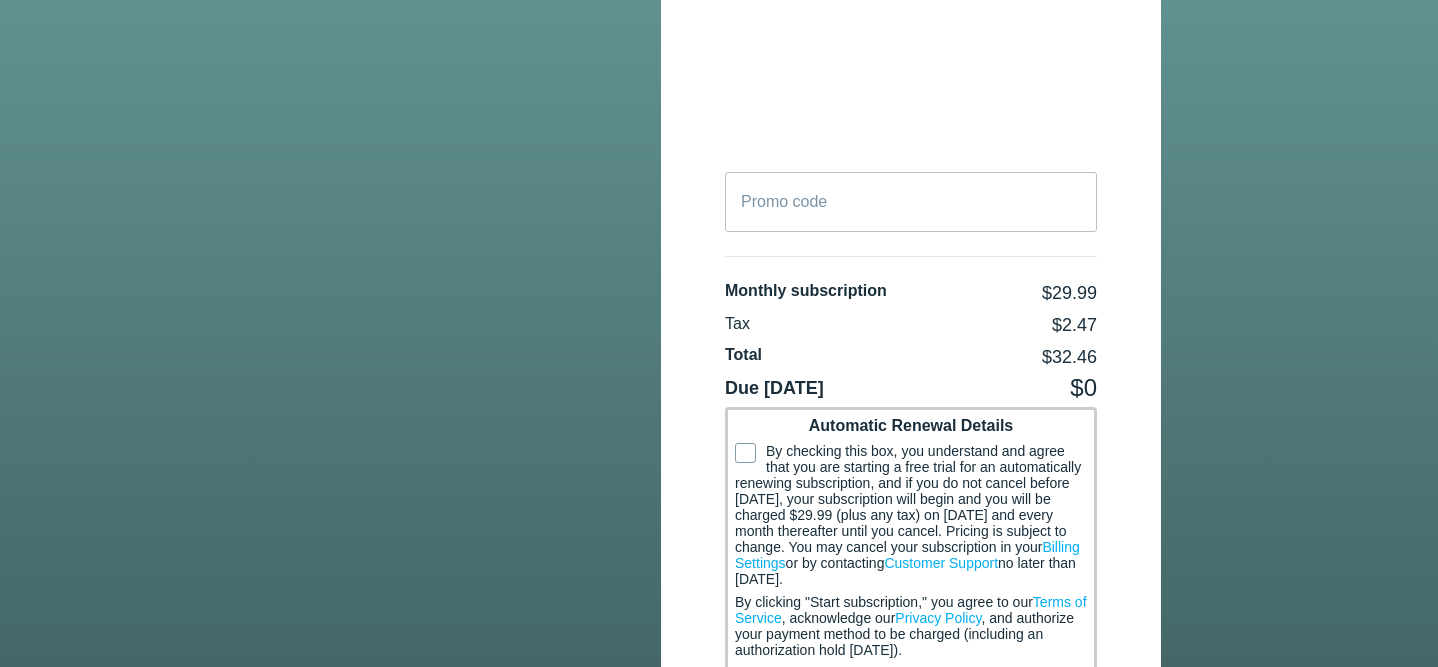scroll, scrollTop: 732, scrollLeft: 0, axis: vertical 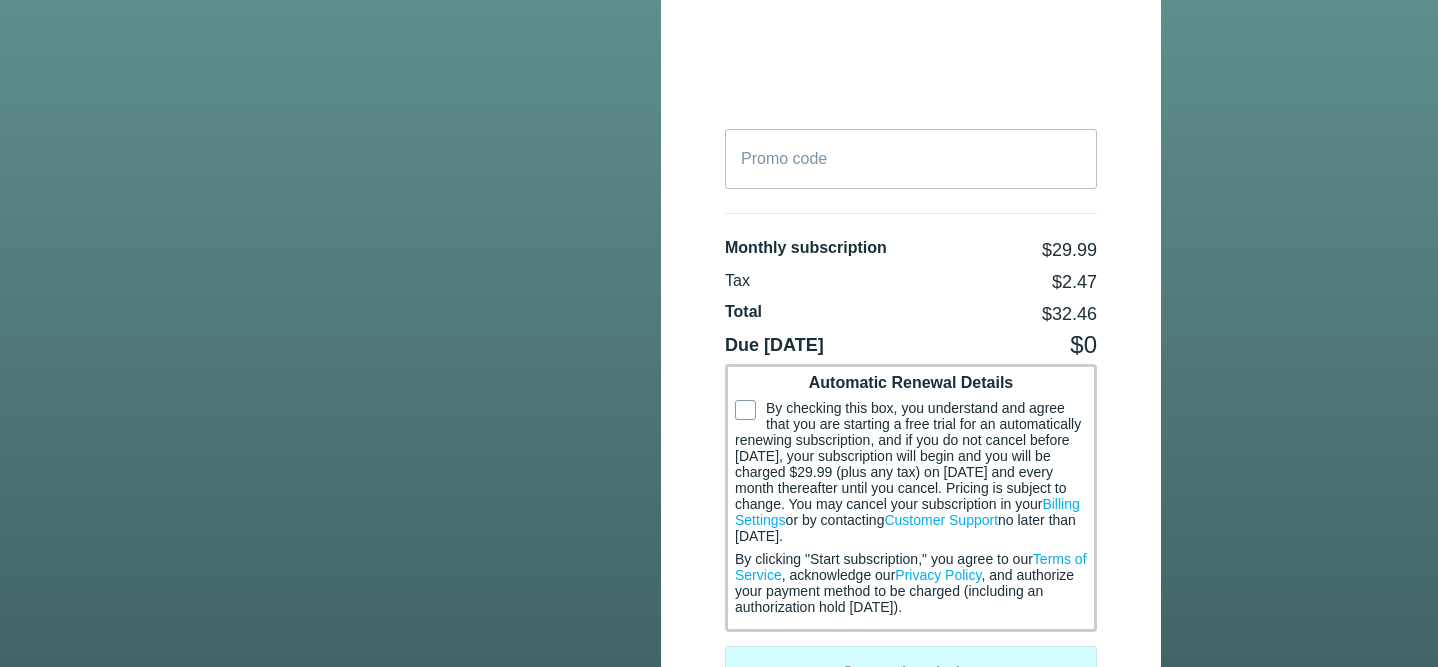 click at bounding box center (745, 410) 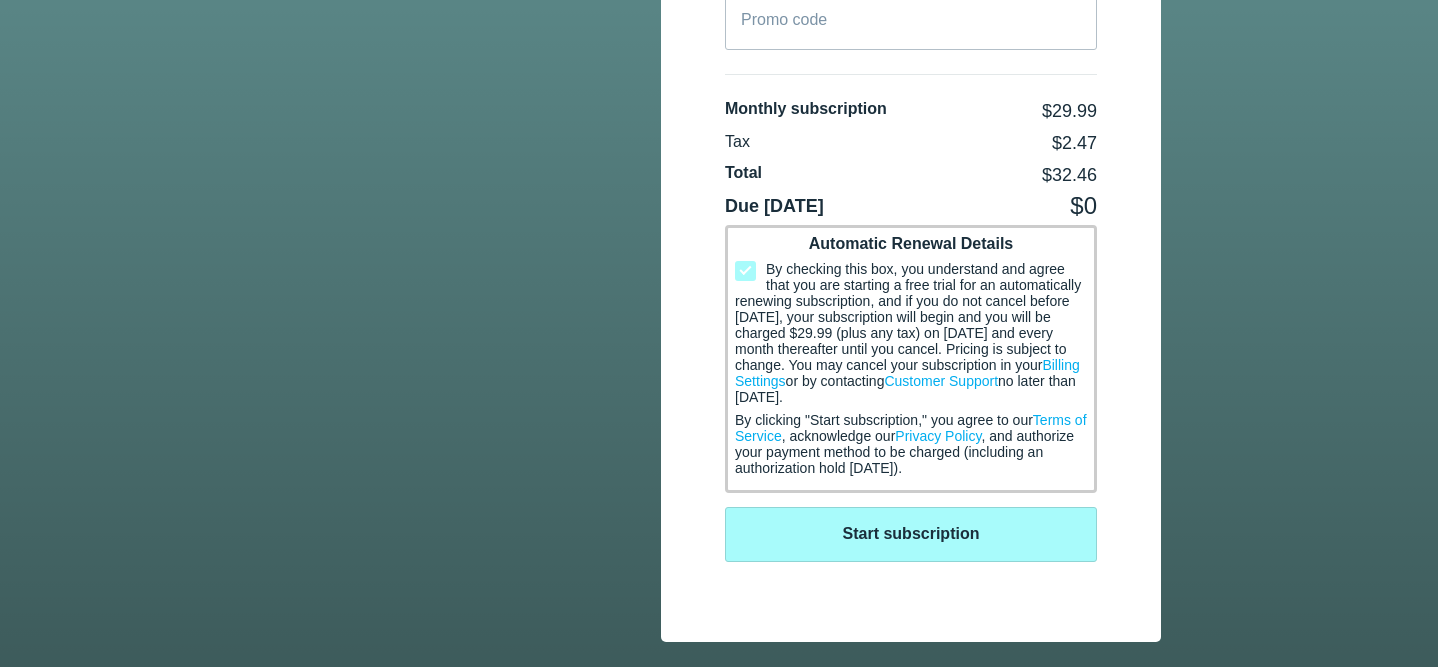 scroll, scrollTop: 874, scrollLeft: 0, axis: vertical 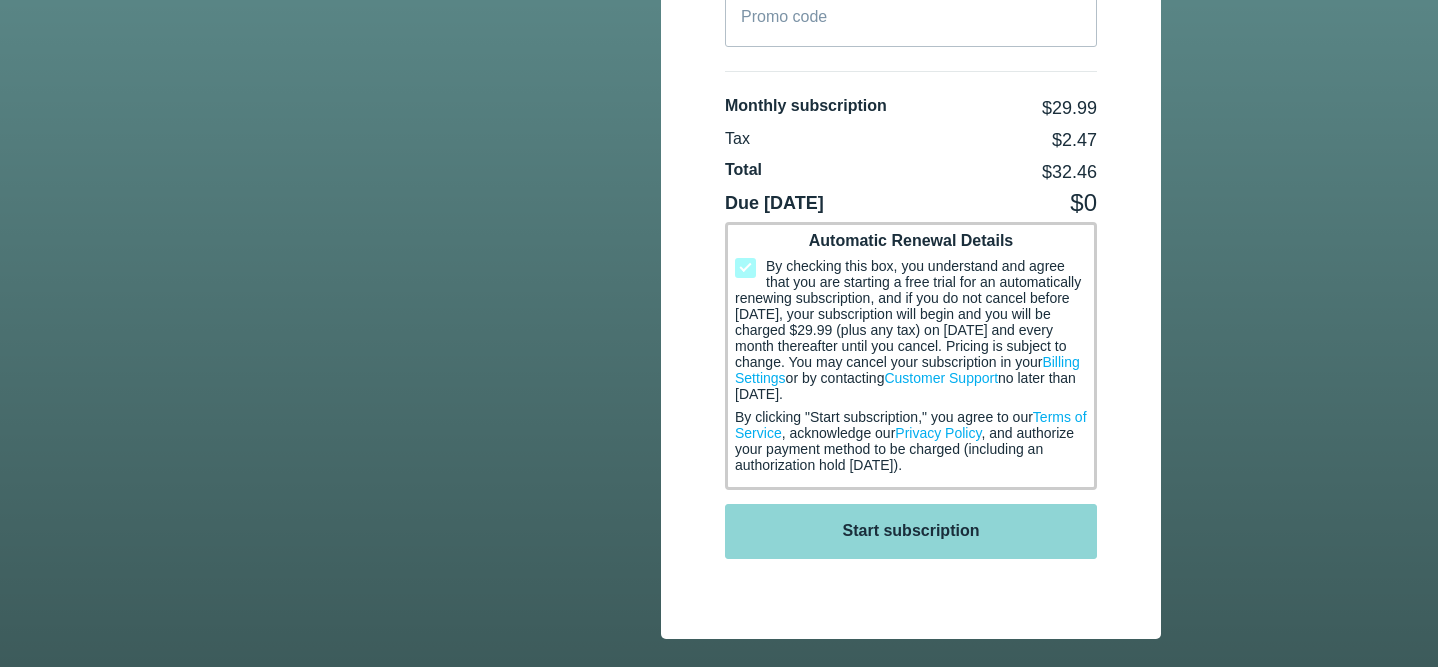 click on "Start subscription" at bounding box center [911, 531] 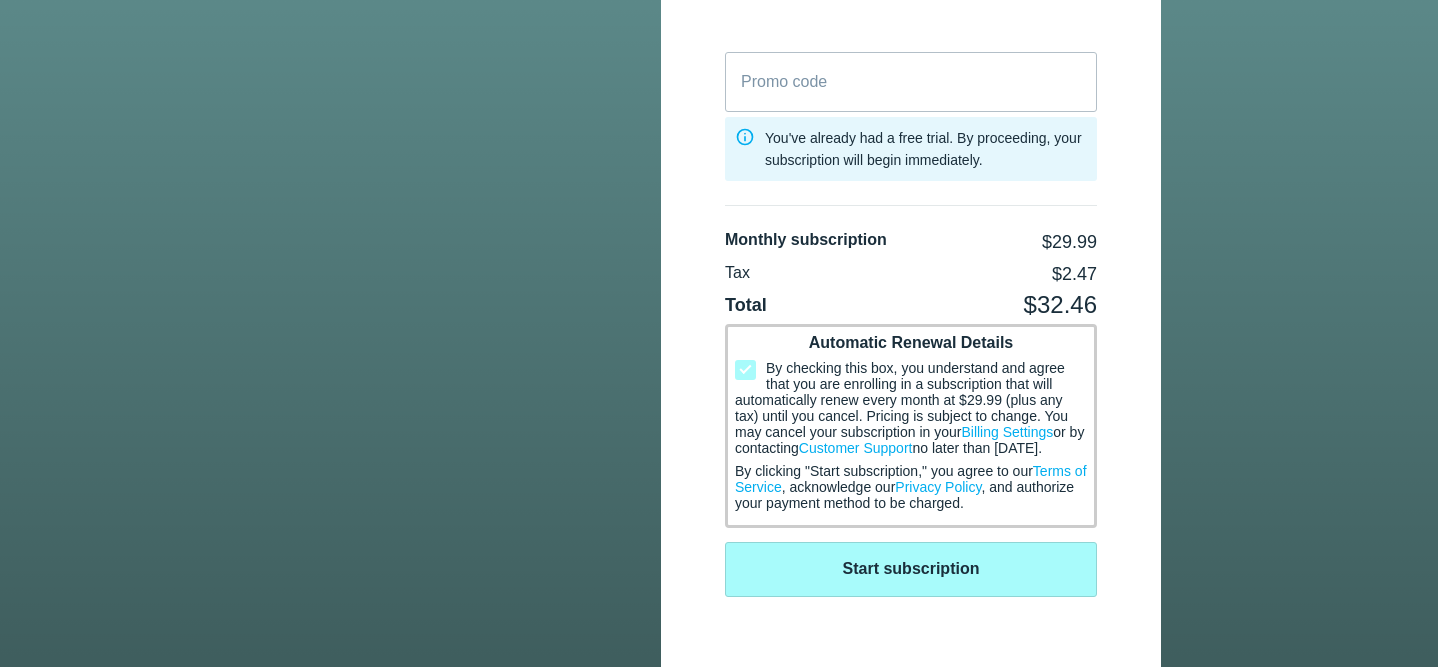 scroll, scrollTop: 810, scrollLeft: 0, axis: vertical 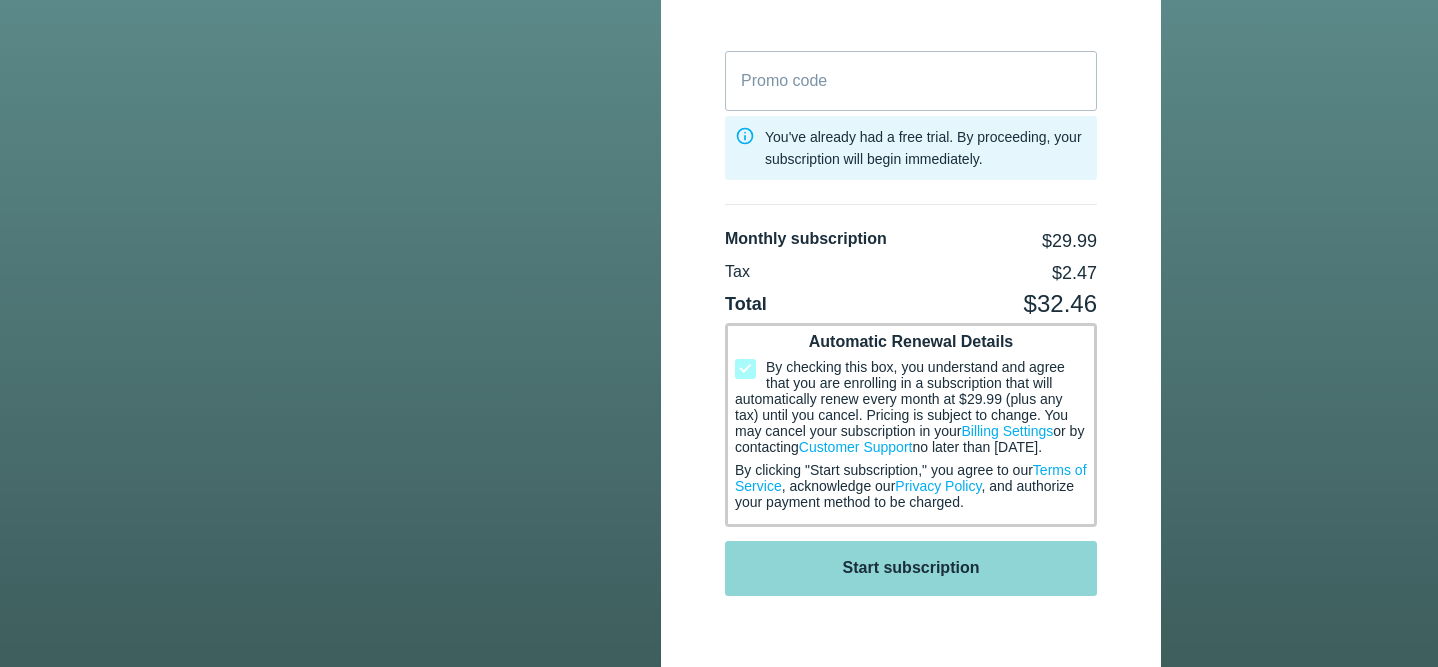 click on "Start subscription" at bounding box center (911, 568) 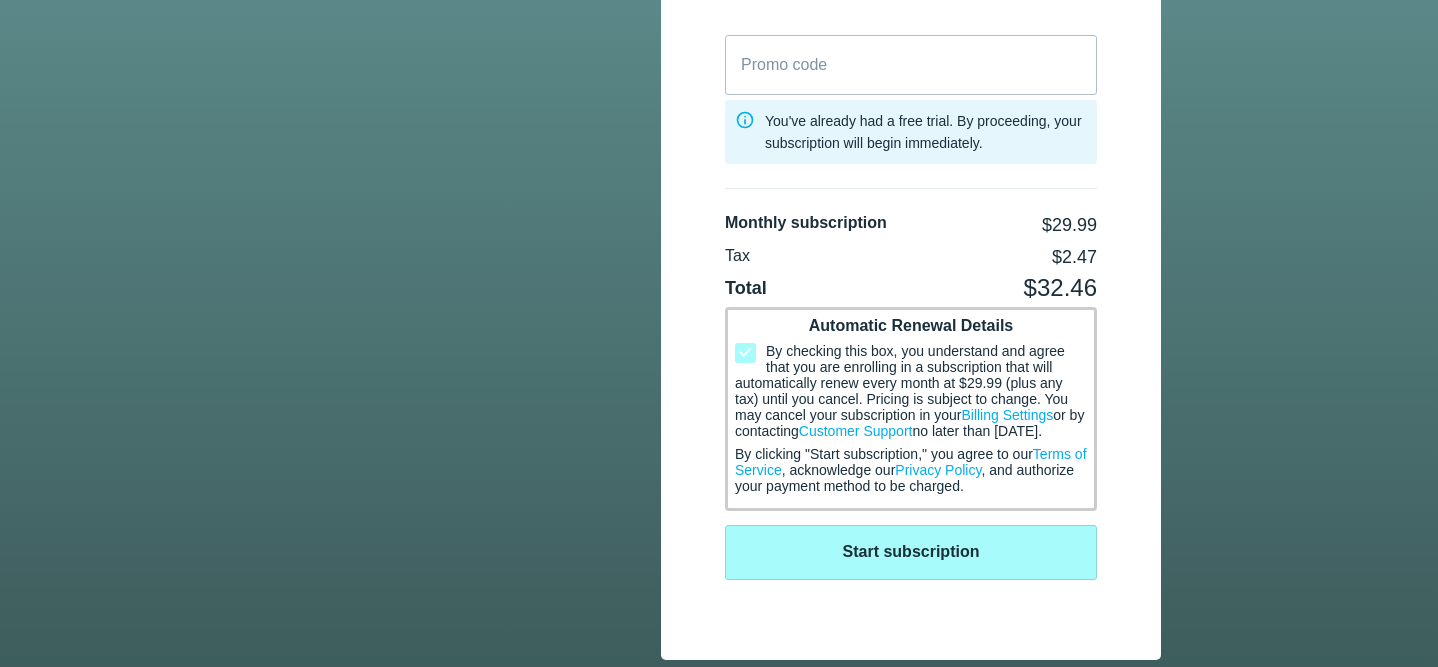 scroll, scrollTop: 0, scrollLeft: 0, axis: both 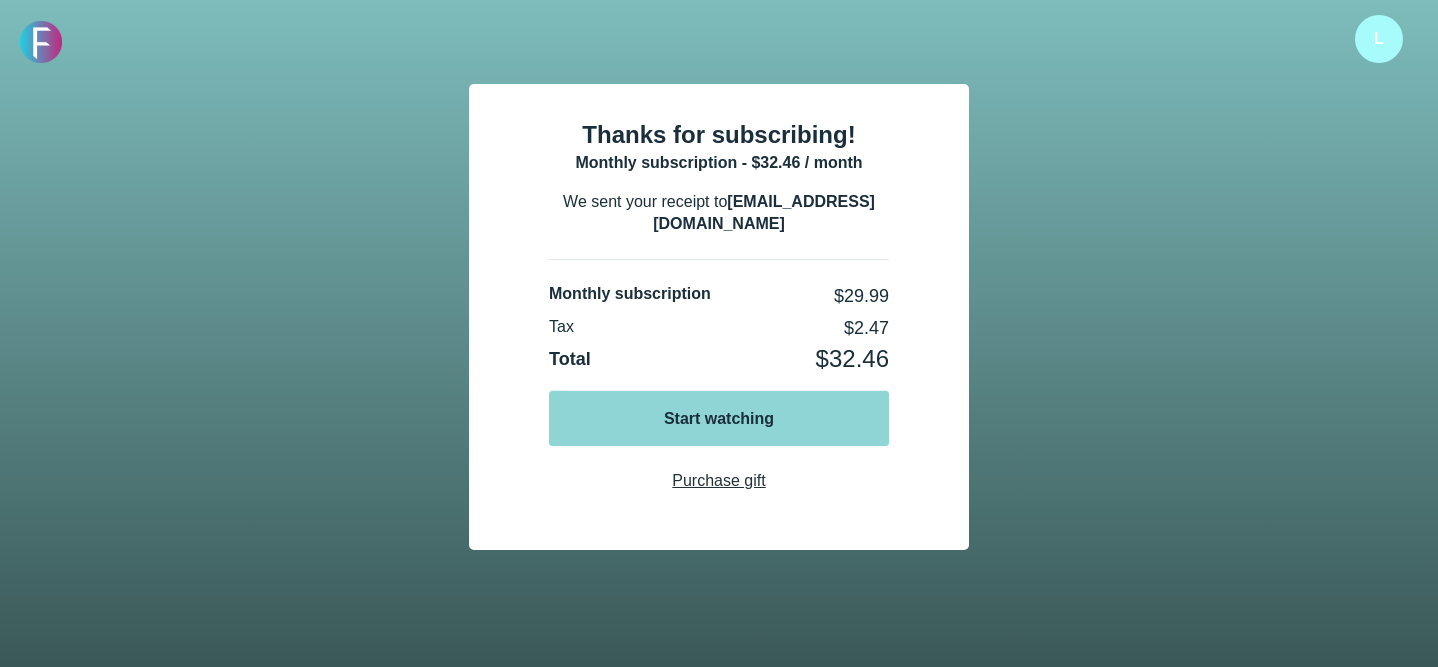 click on "Start watching" at bounding box center [719, 419] 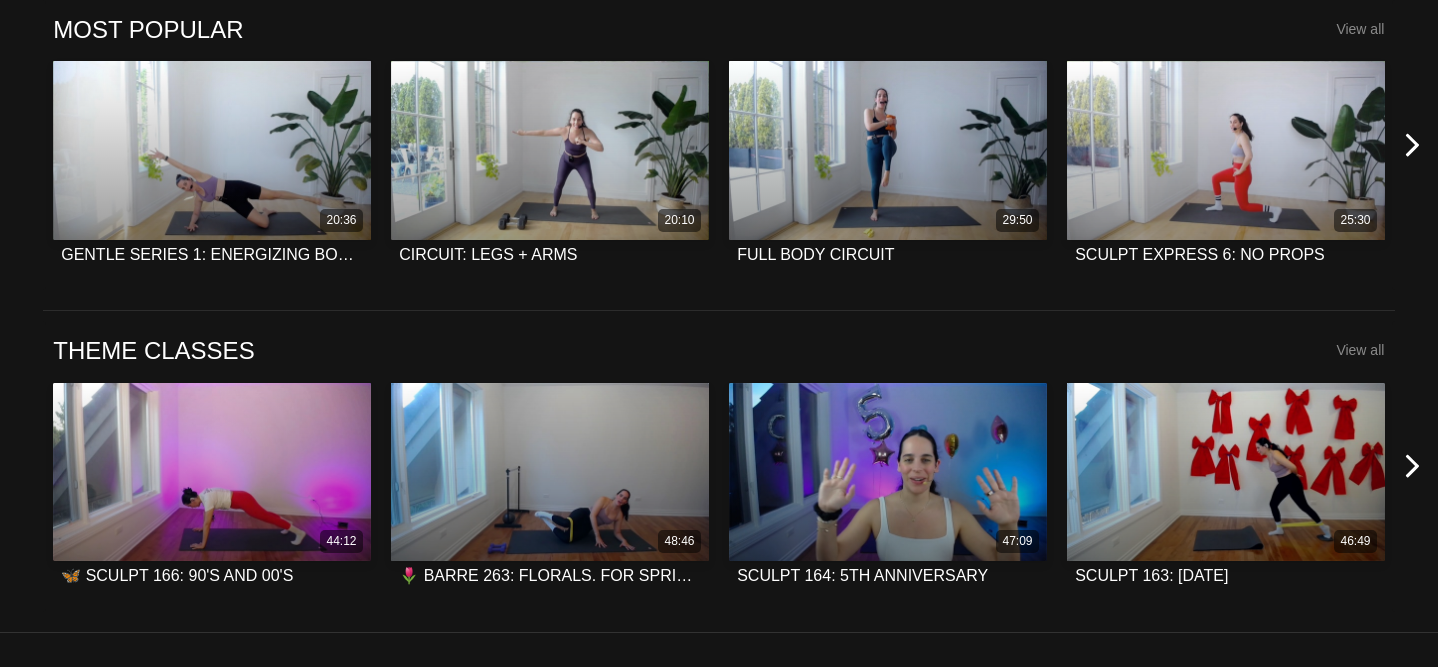 scroll, scrollTop: 3500, scrollLeft: 0, axis: vertical 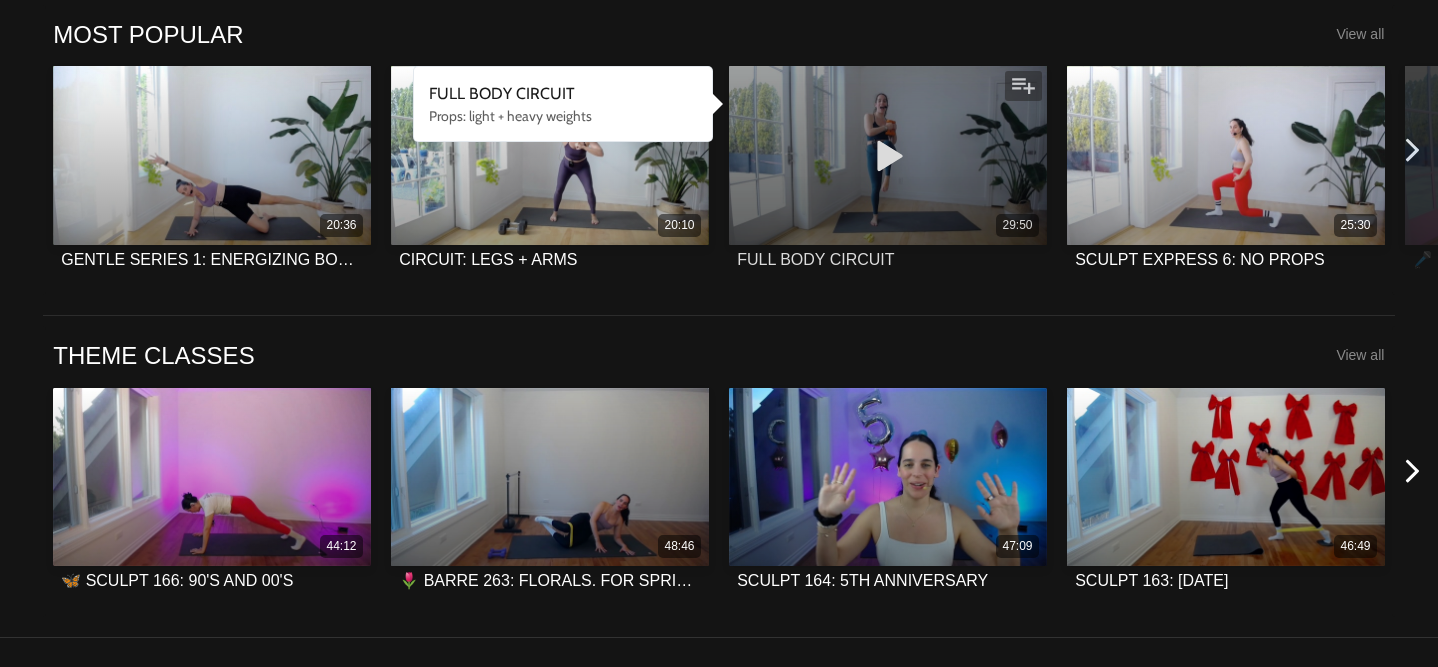 click on "FULL BODY CIRCUIT" at bounding box center [815, 259] 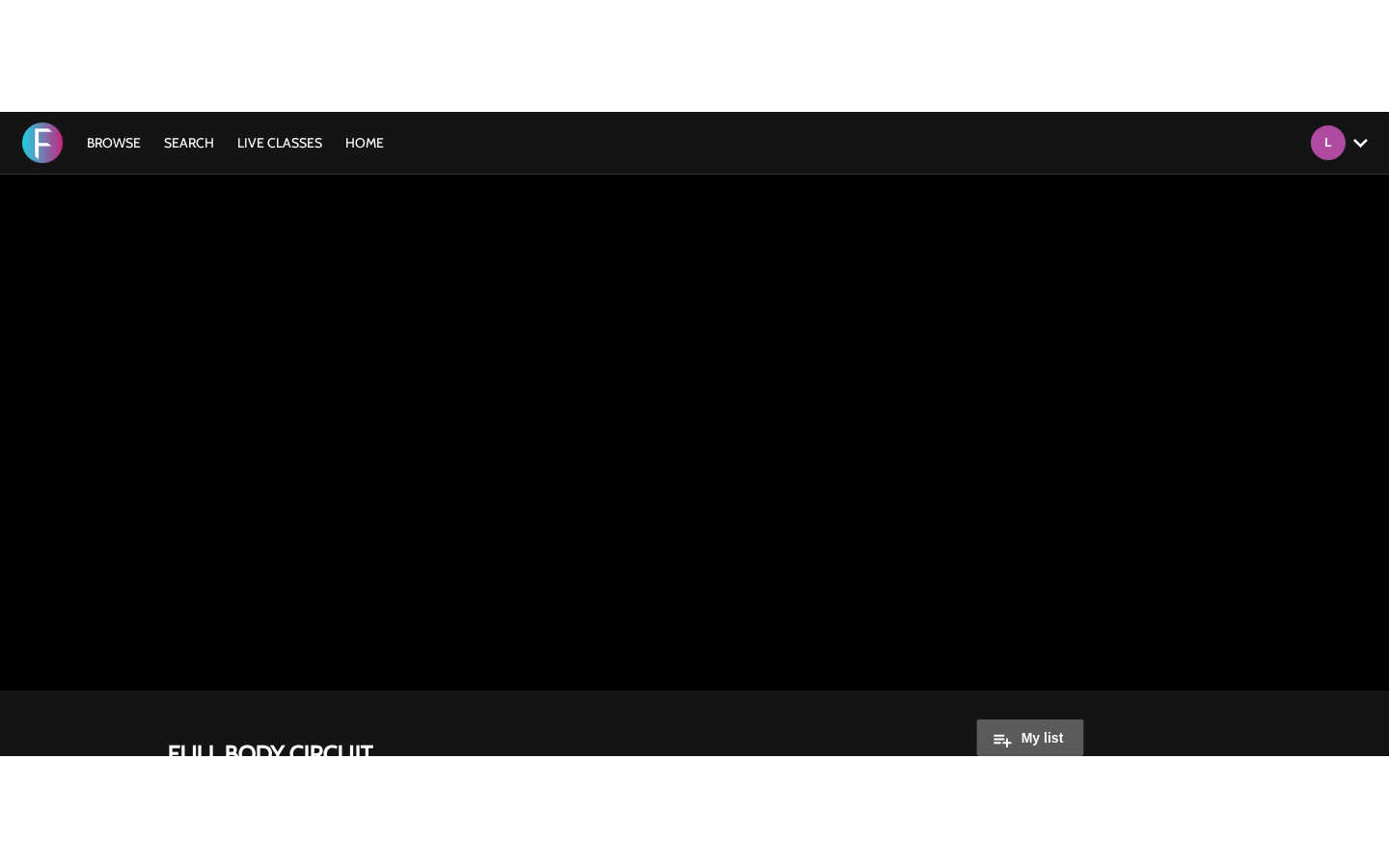 scroll, scrollTop: 0, scrollLeft: 0, axis: both 